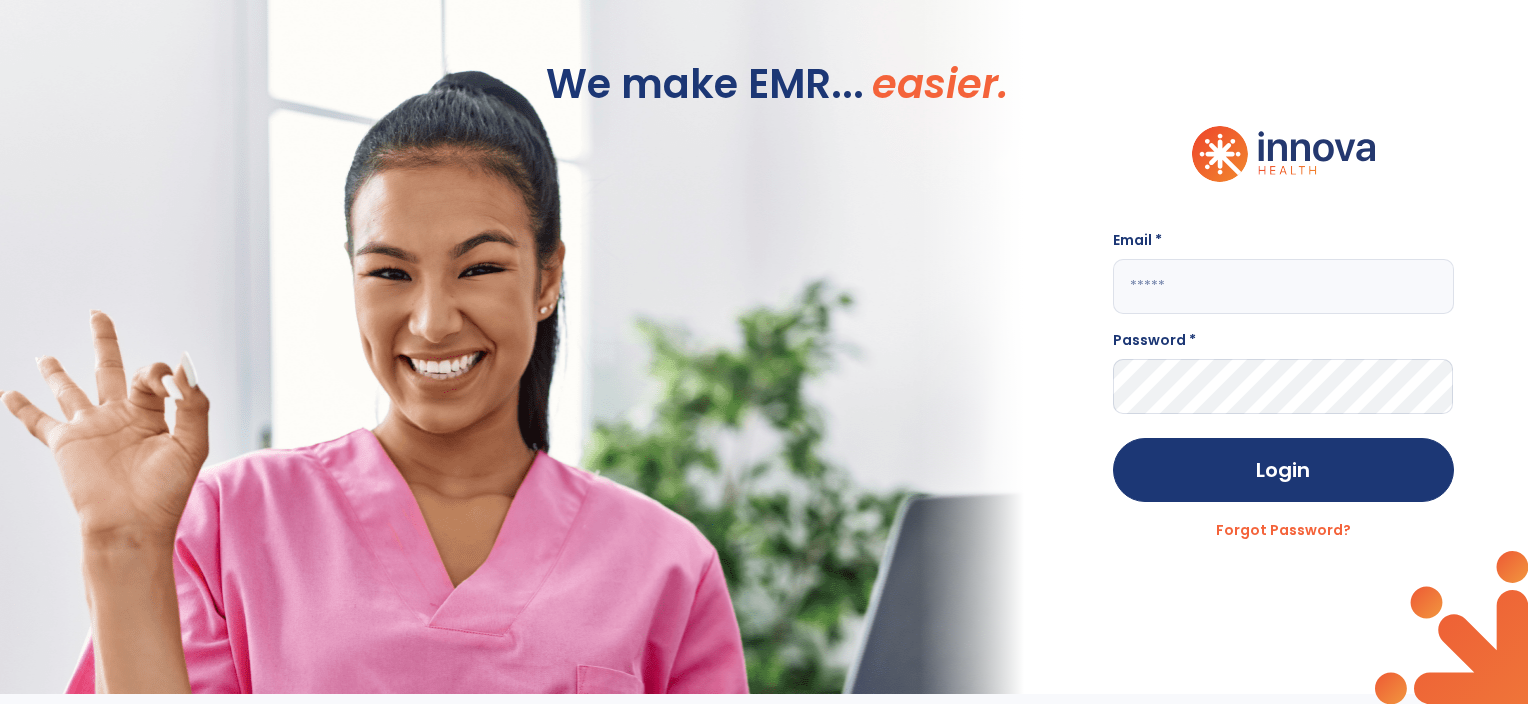 scroll, scrollTop: 0, scrollLeft: 0, axis: both 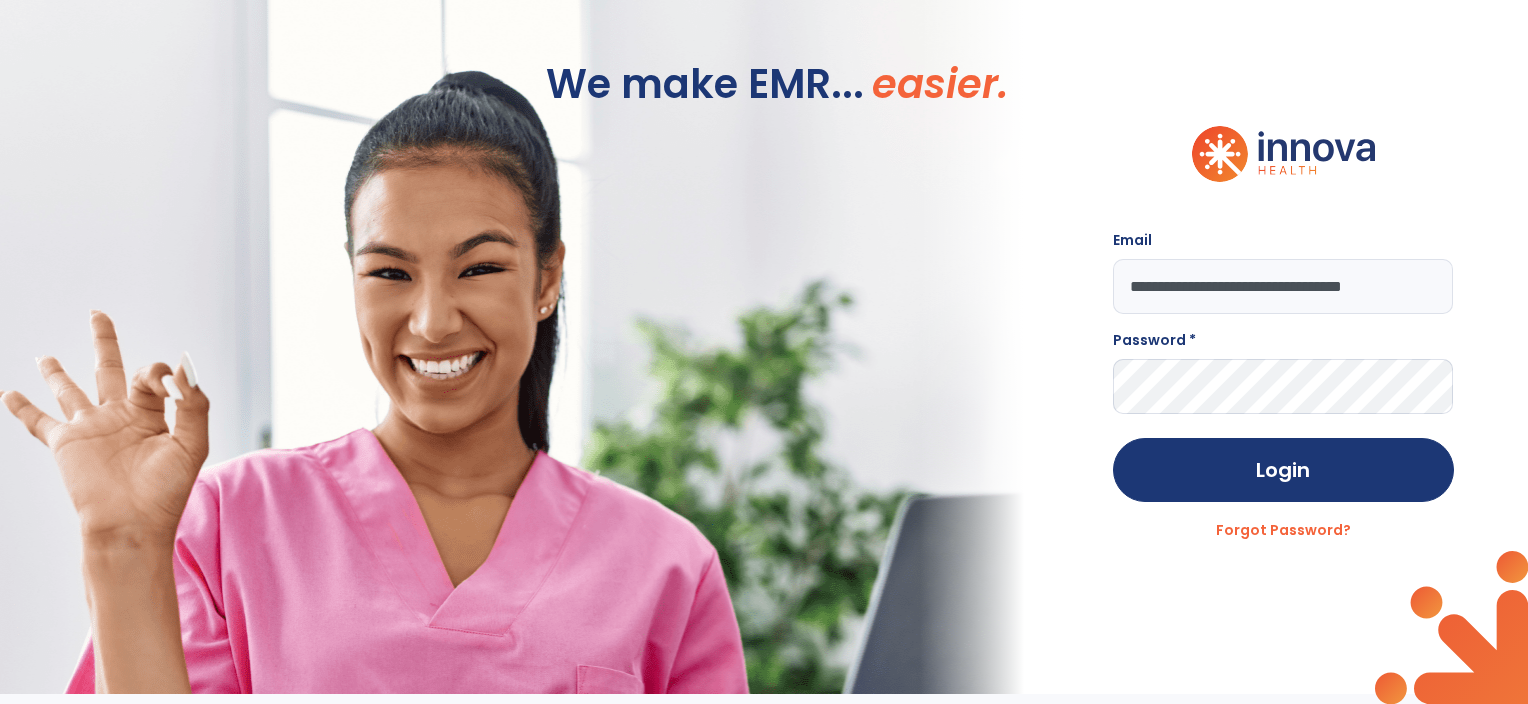 type on "**********" 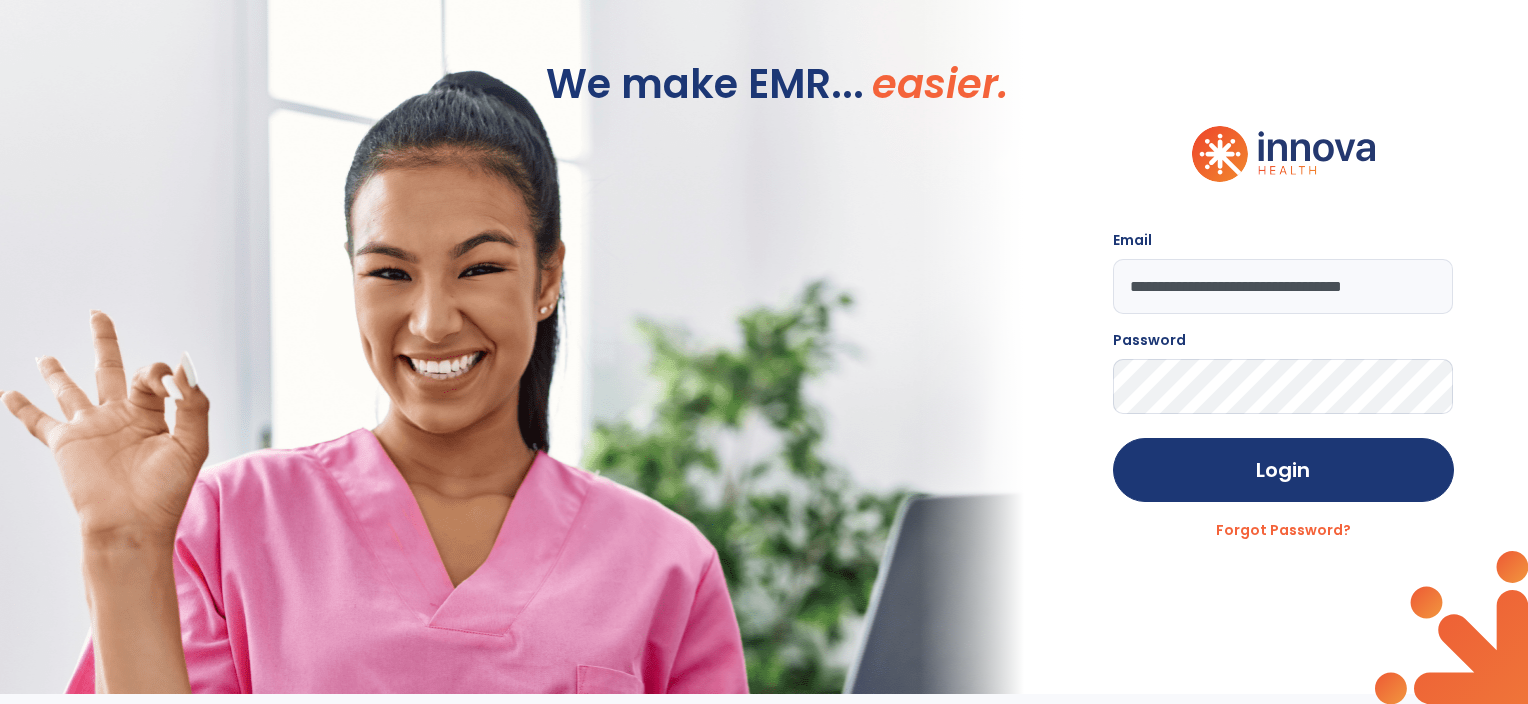 click on "Login" 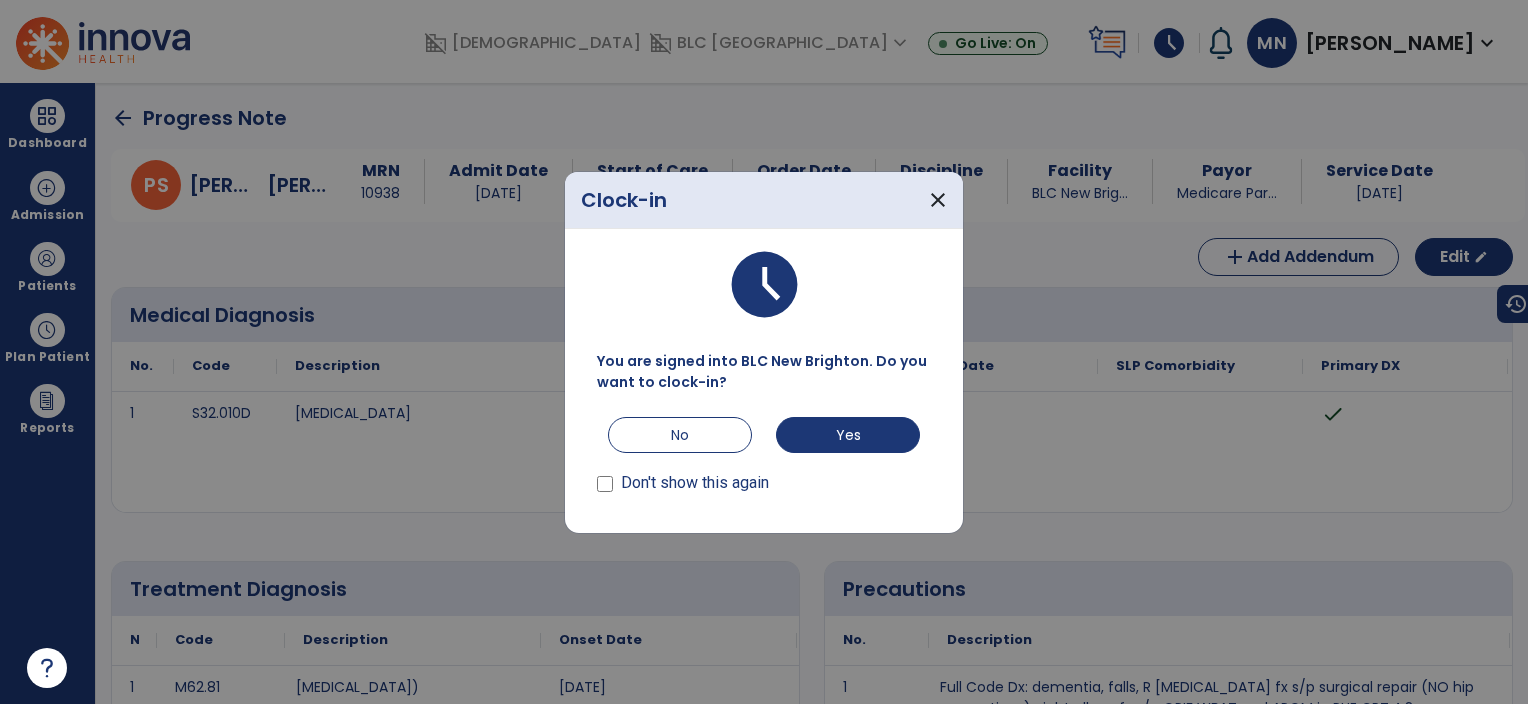 click on "Don't show this again" at bounding box center (695, 483) 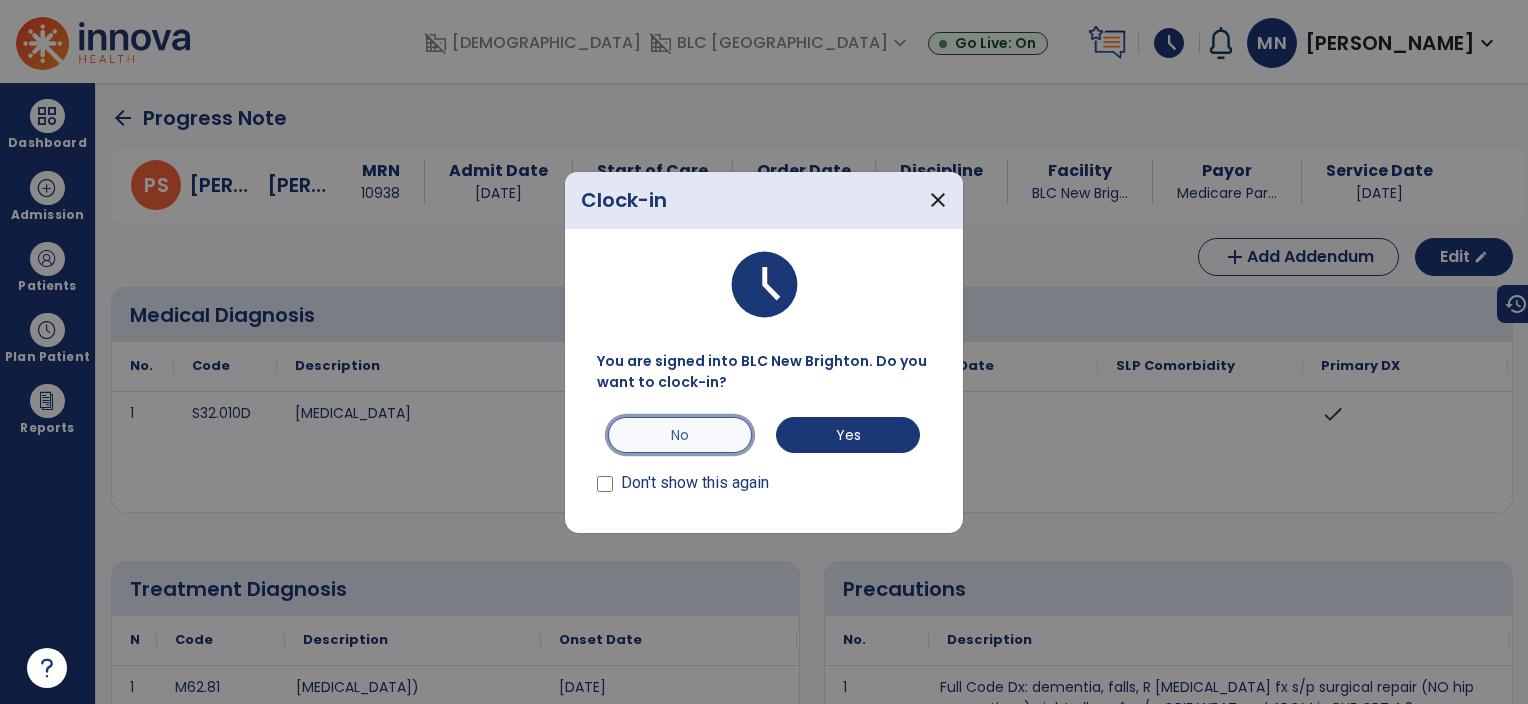 click on "No" at bounding box center (680, 435) 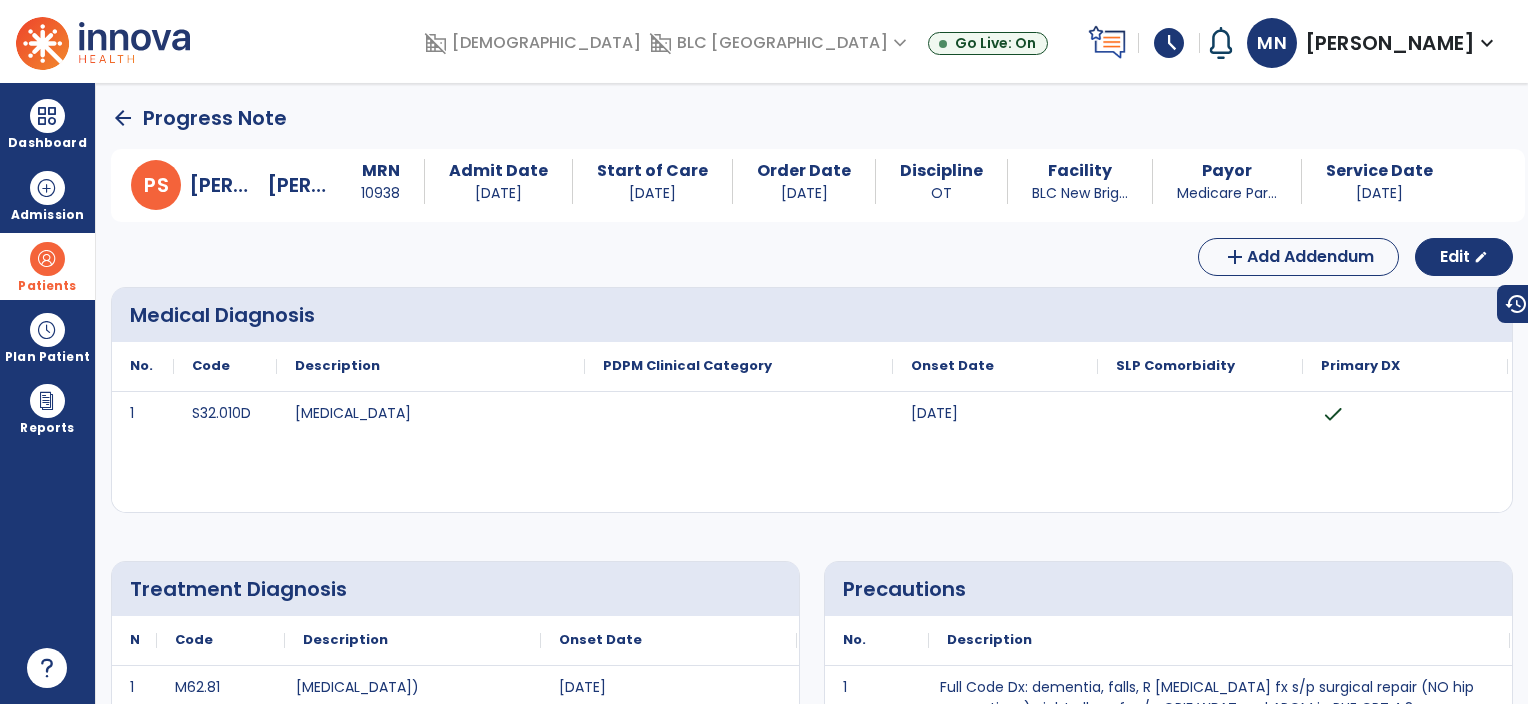 click at bounding box center [47, 259] 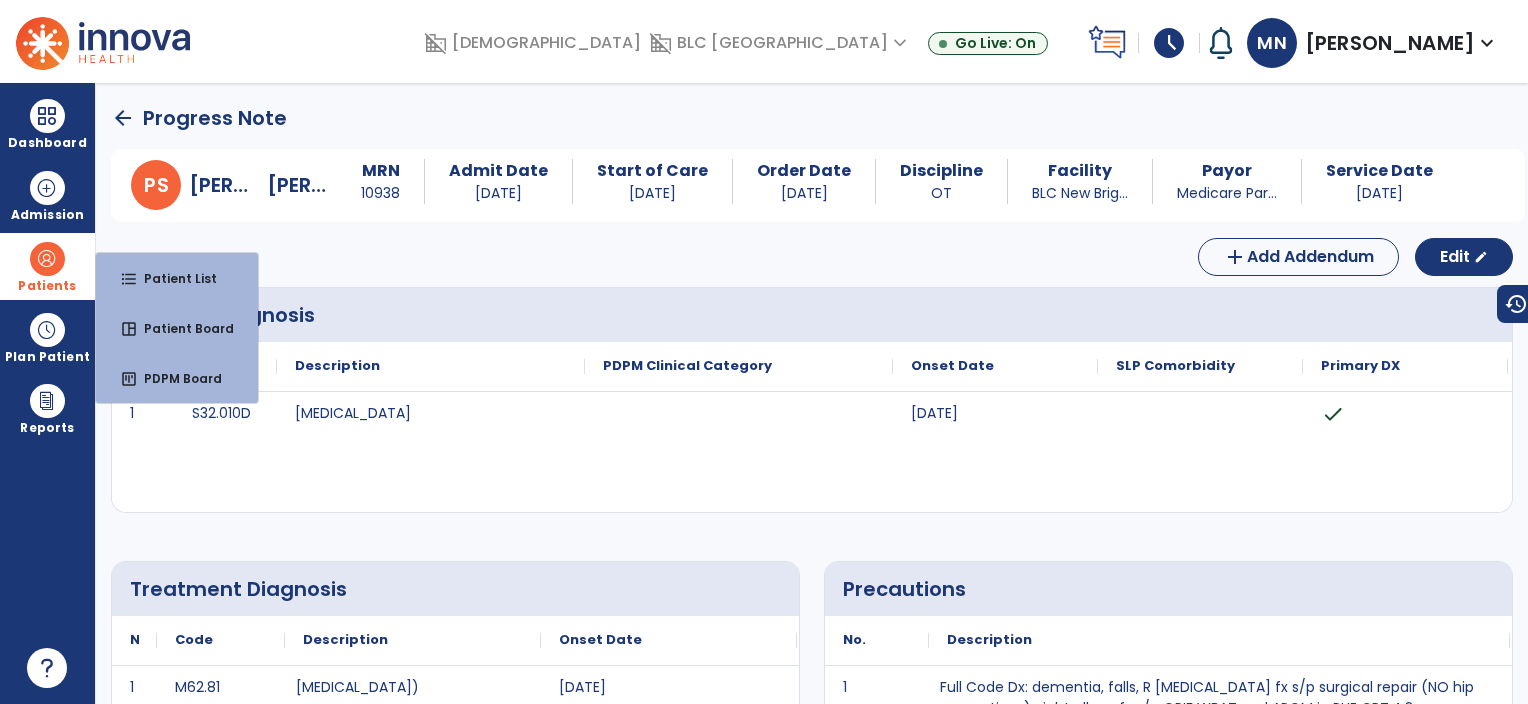 click on "Patients  format_list_bulleted  Patient List  space_dashboard  Patient Board  insert_chart  PDPM Board" at bounding box center [47, 266] 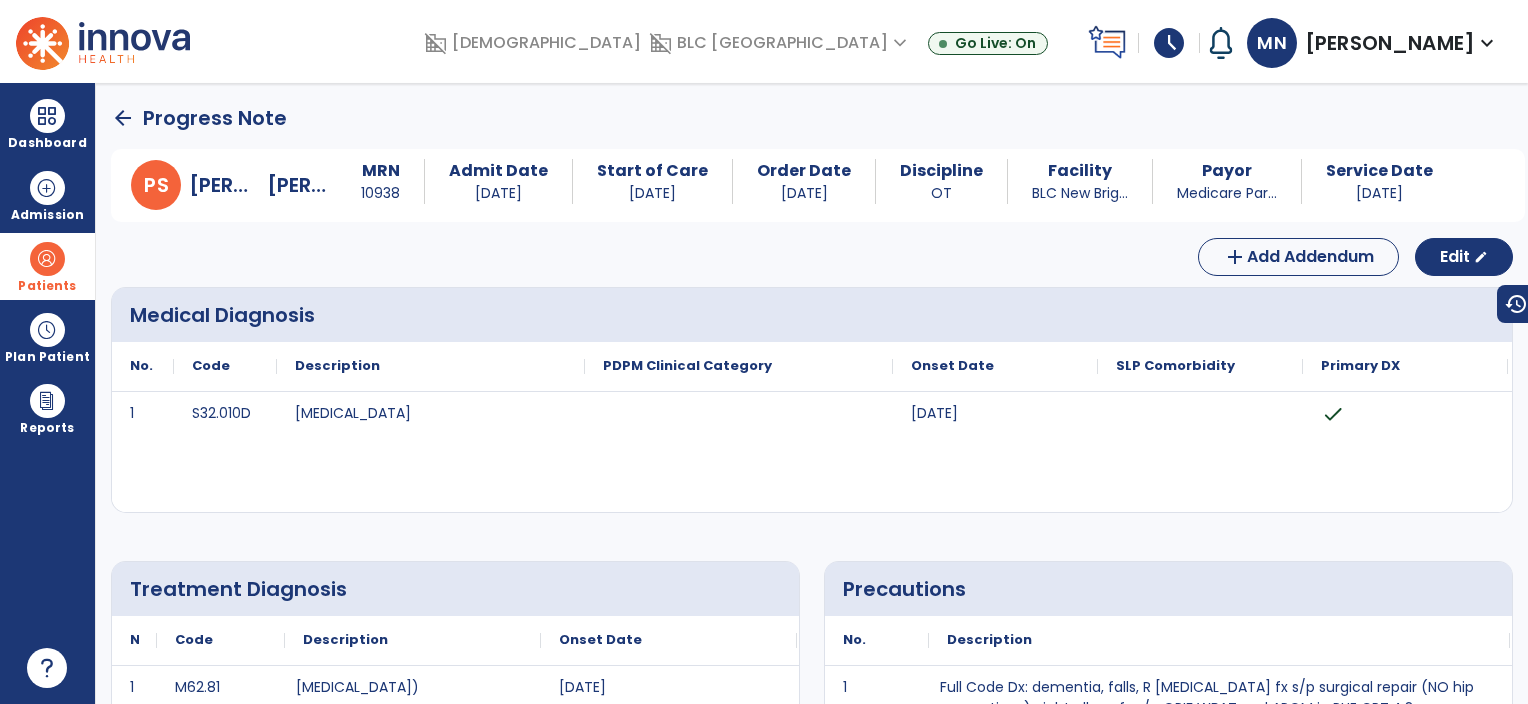 click on "Patients" at bounding box center [47, 286] 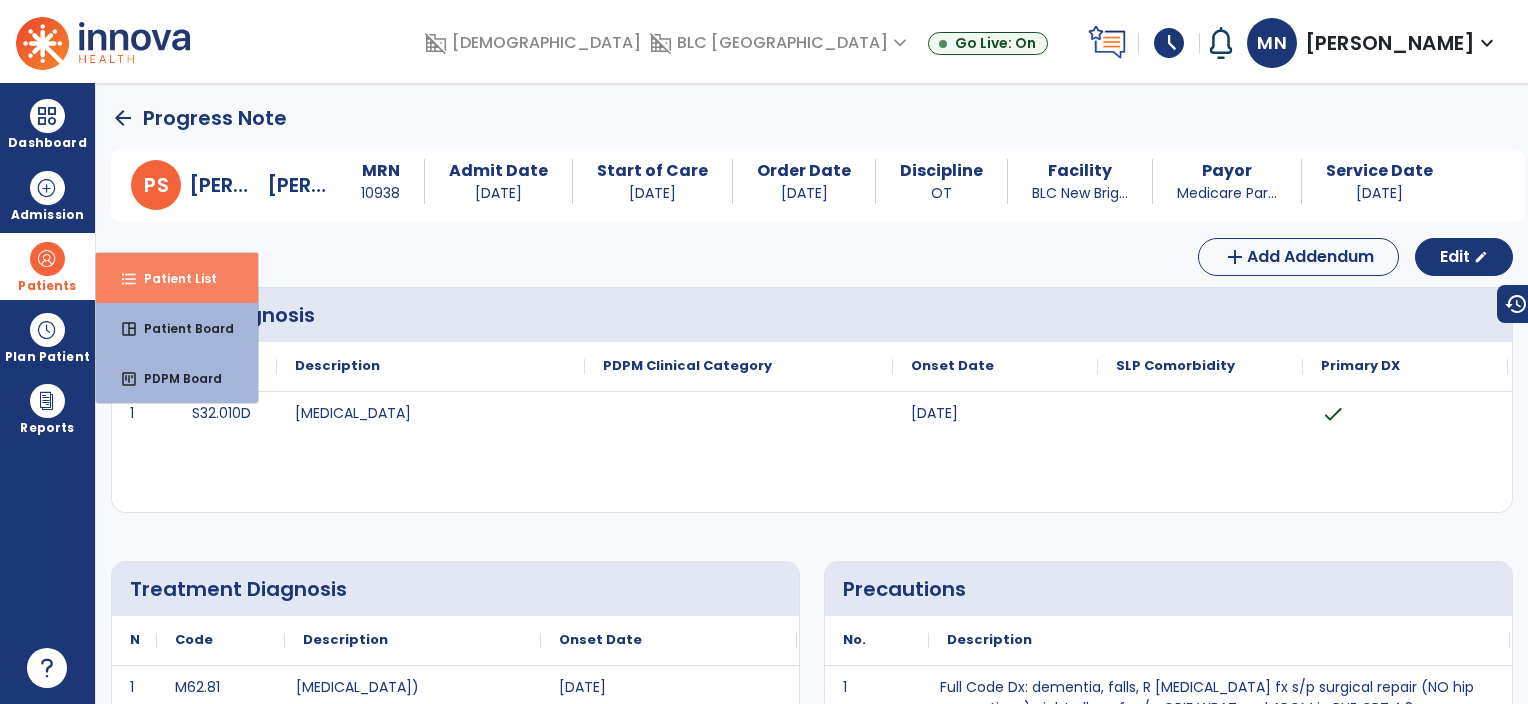 click on "format_list_bulleted" at bounding box center [129, 279] 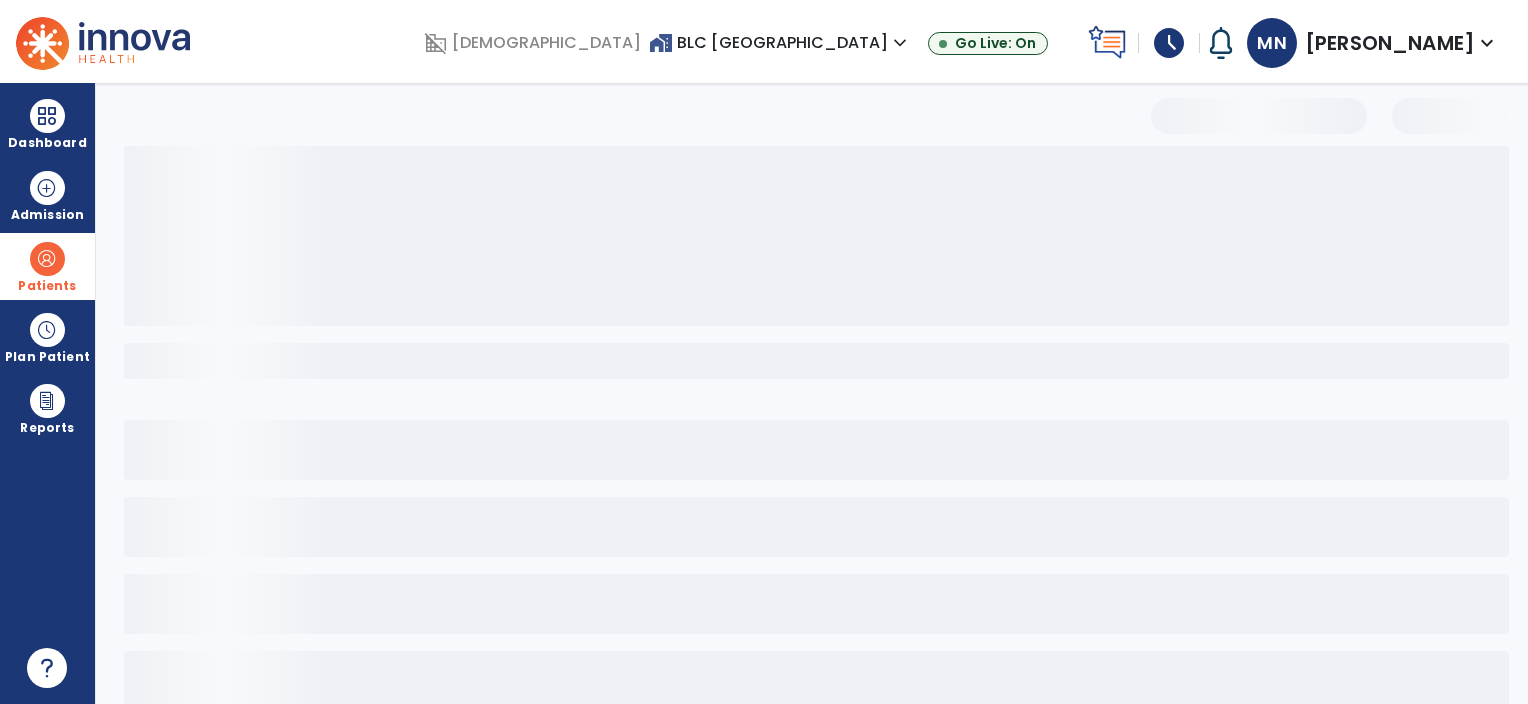 select on "***" 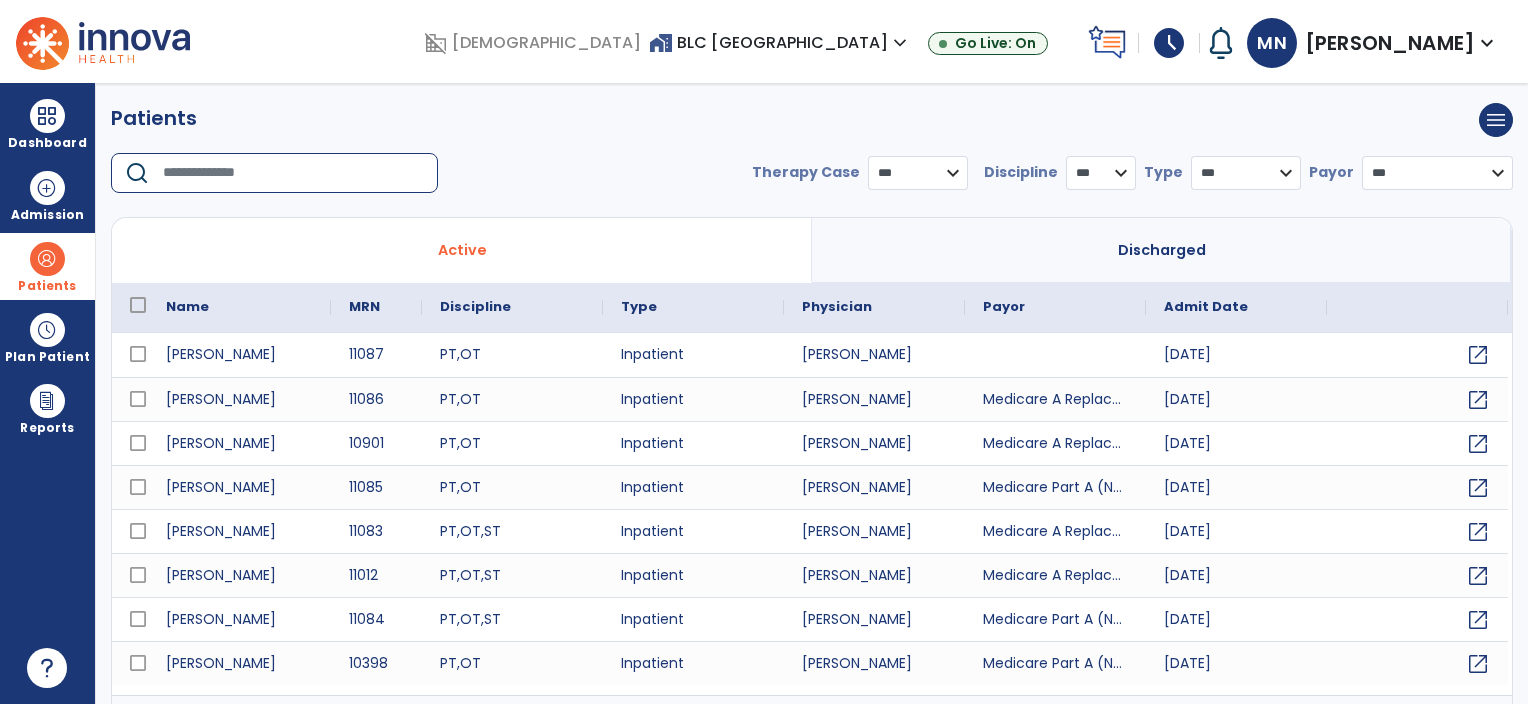 click at bounding box center (293, 173) 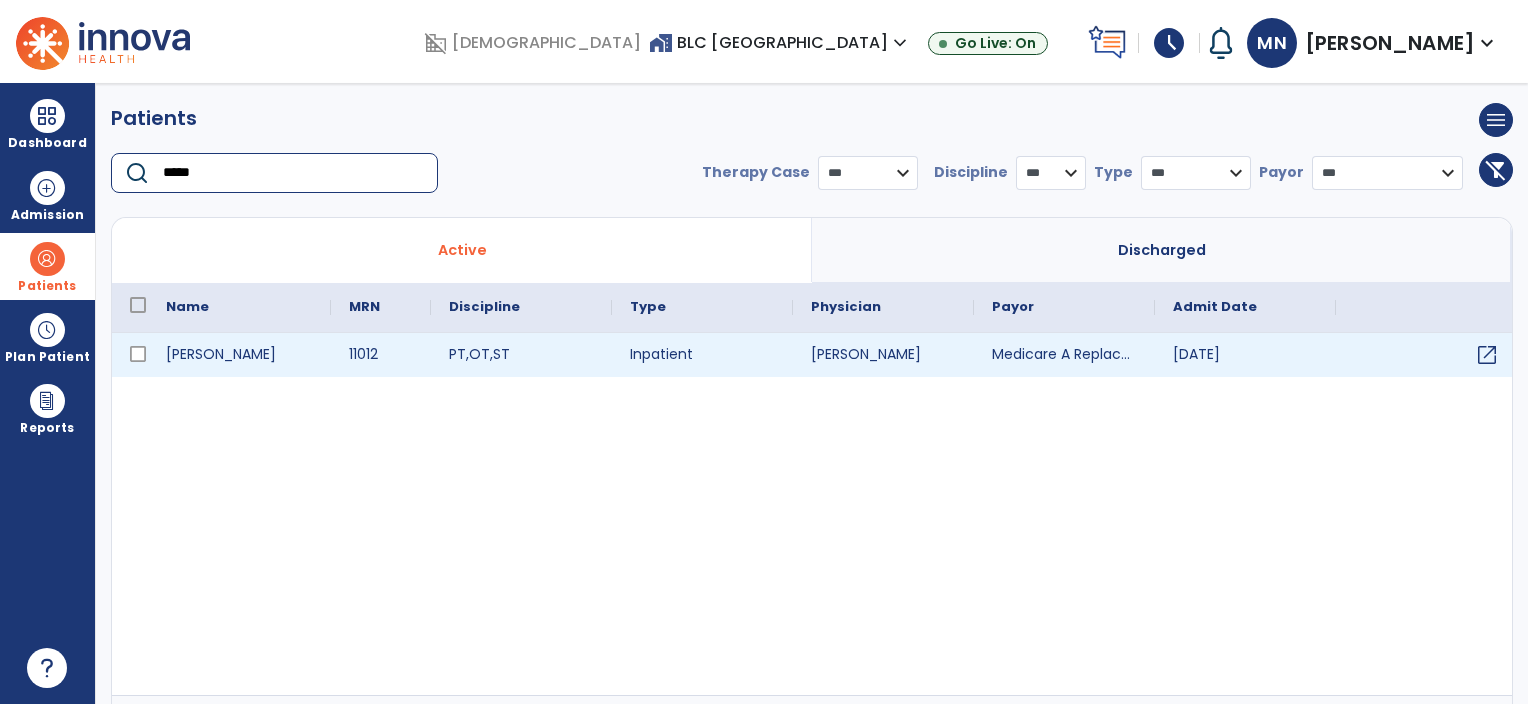 type on "*****" 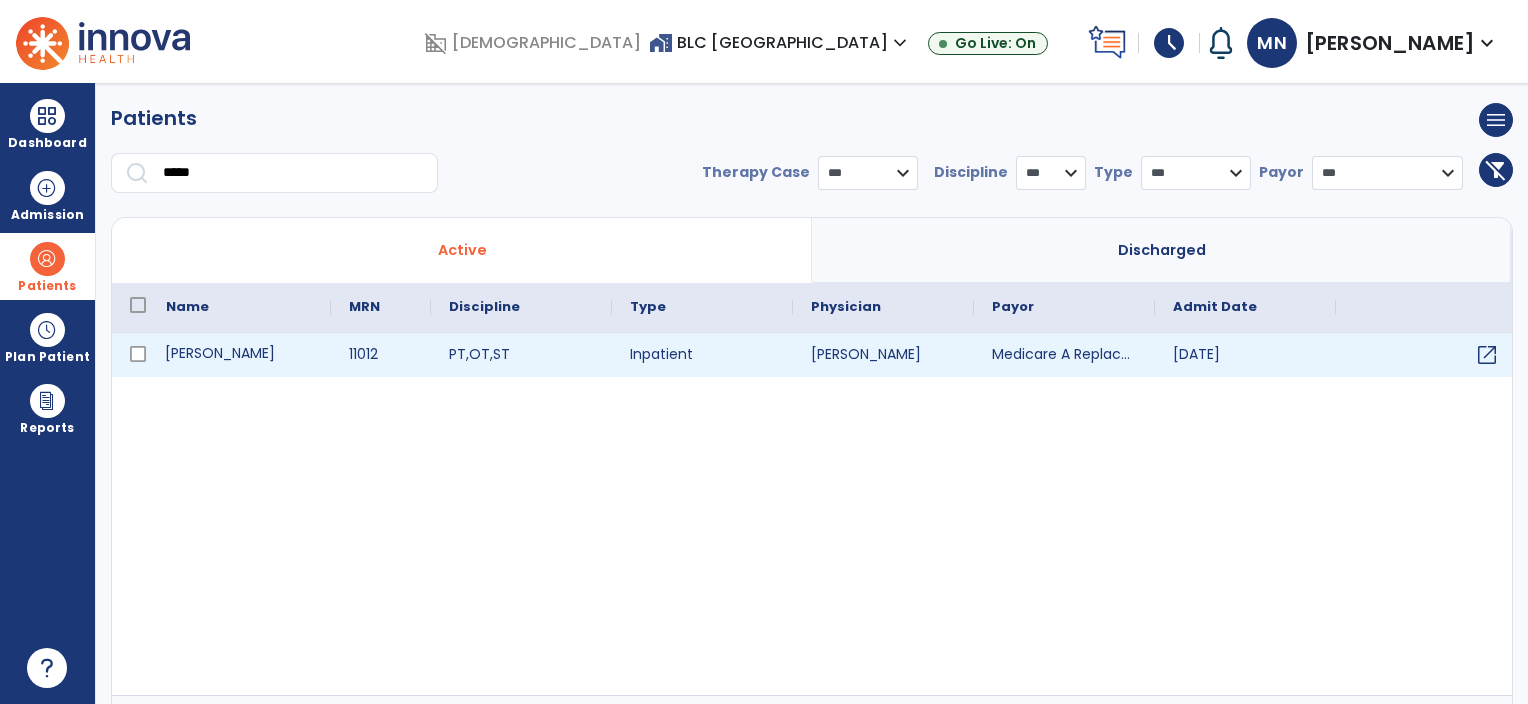 click on "[PERSON_NAME]" at bounding box center (239, 355) 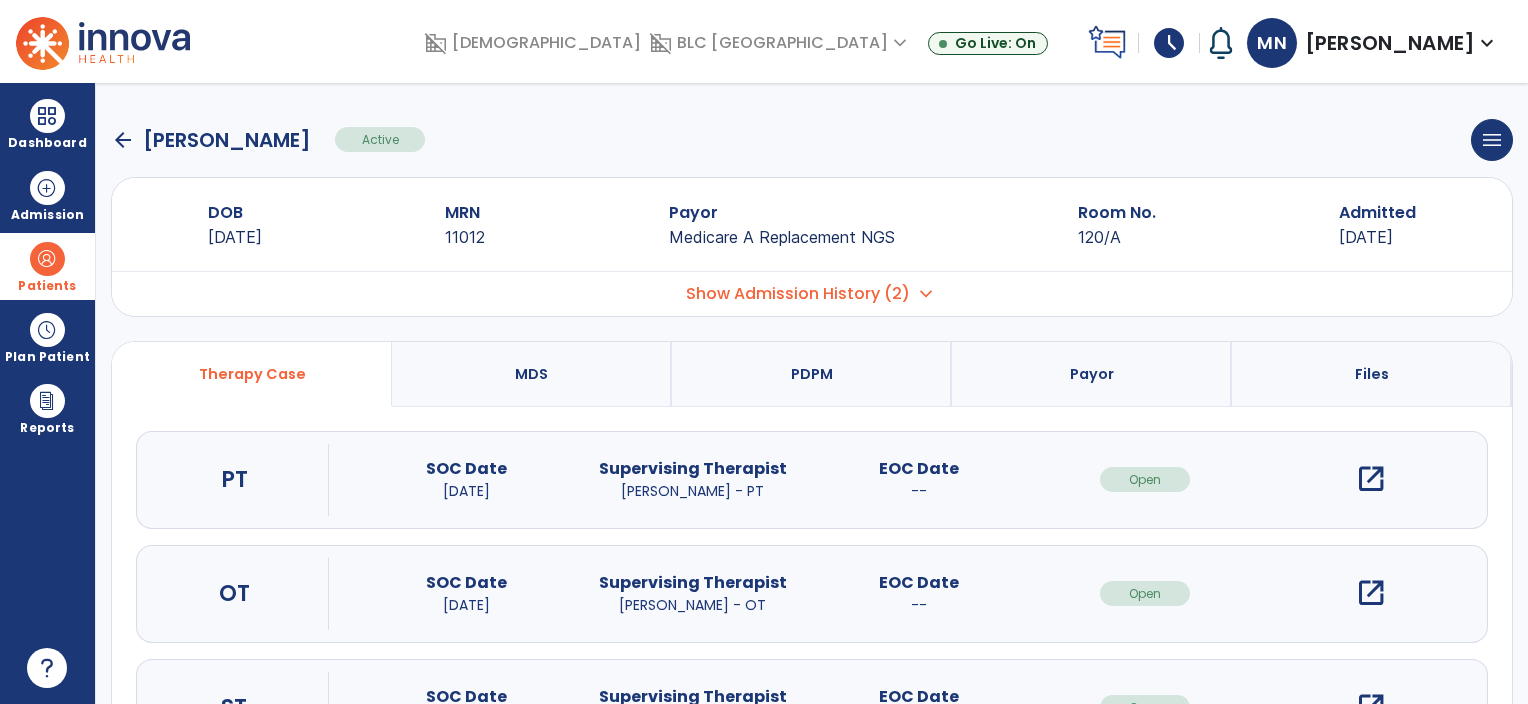 click on "open_in_new" at bounding box center (1371, 593) 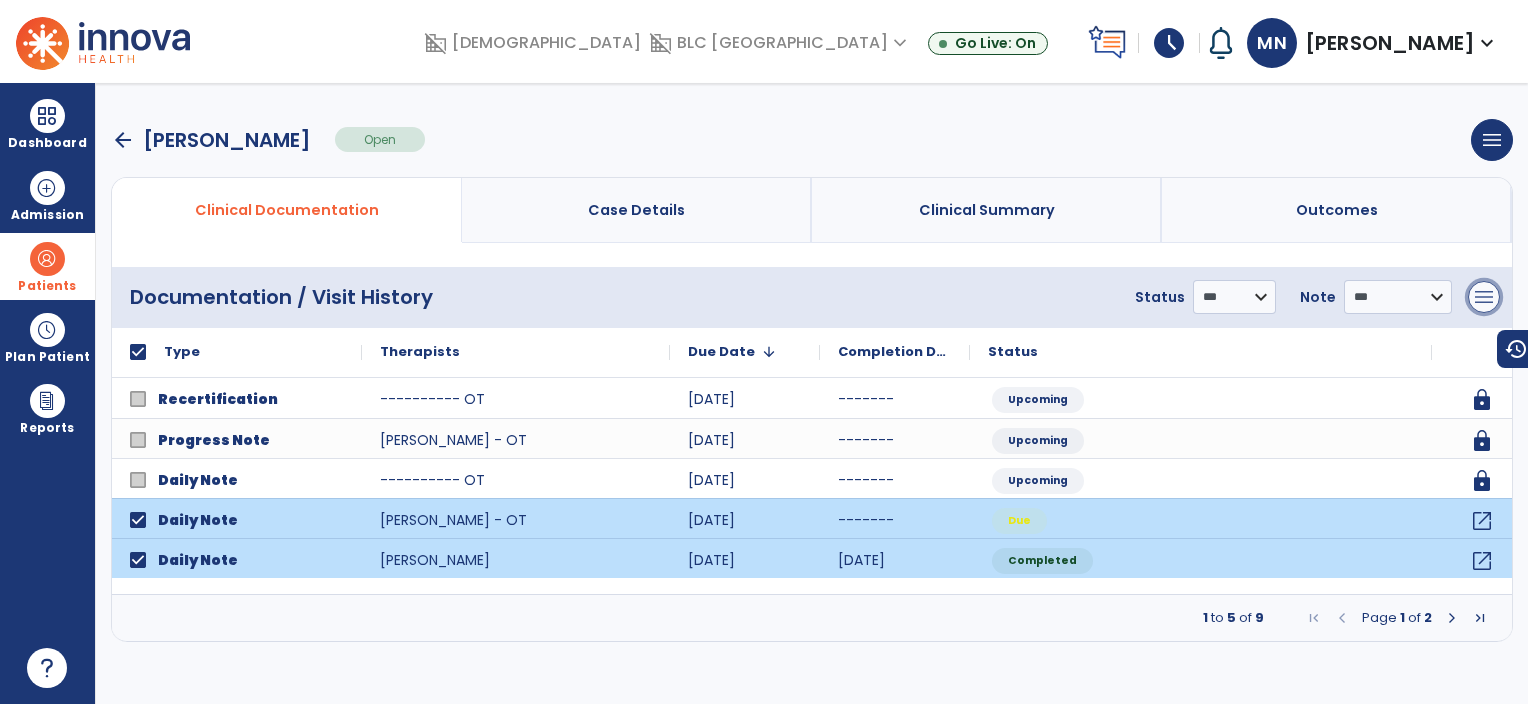 click on "menu" at bounding box center [1484, 297] 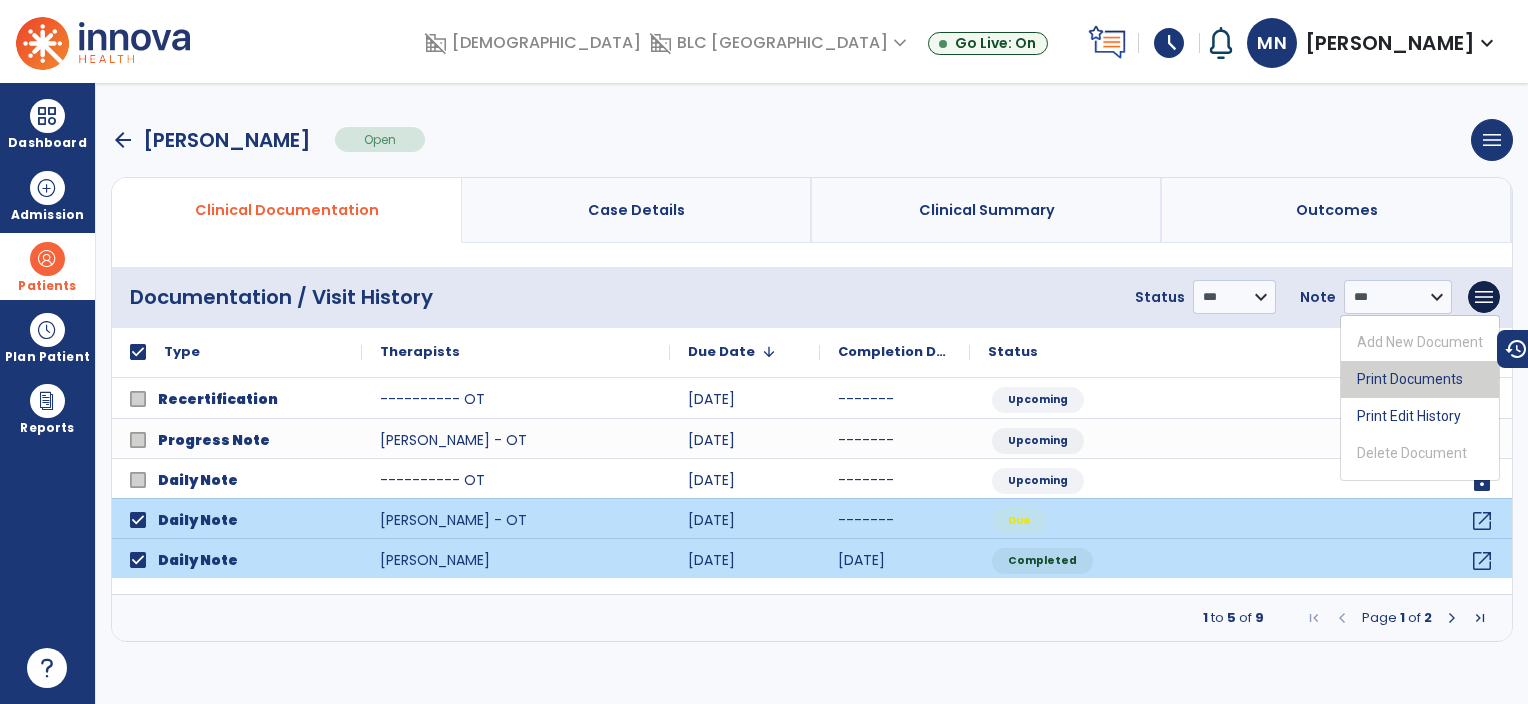 click on "Print Documents" at bounding box center (1420, 379) 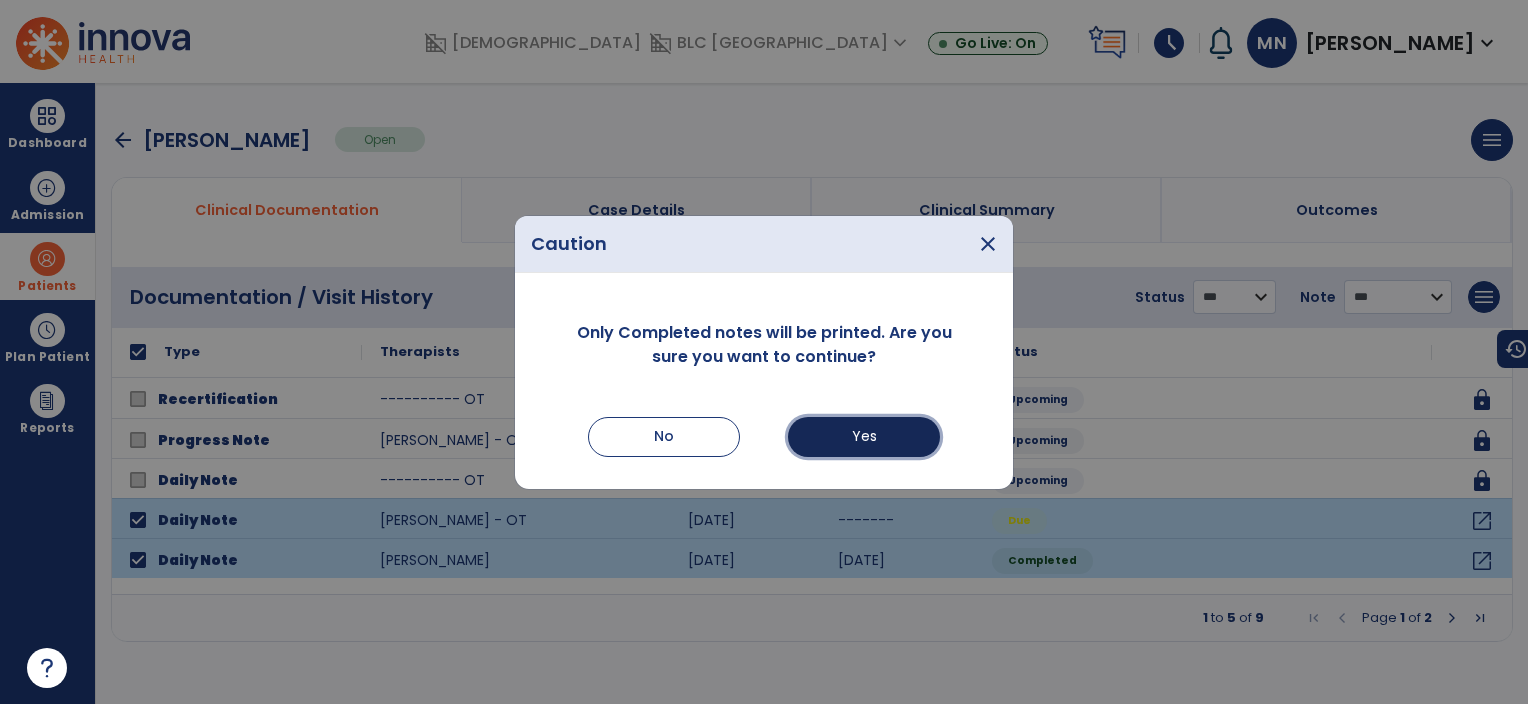 click on "Yes" at bounding box center (864, 437) 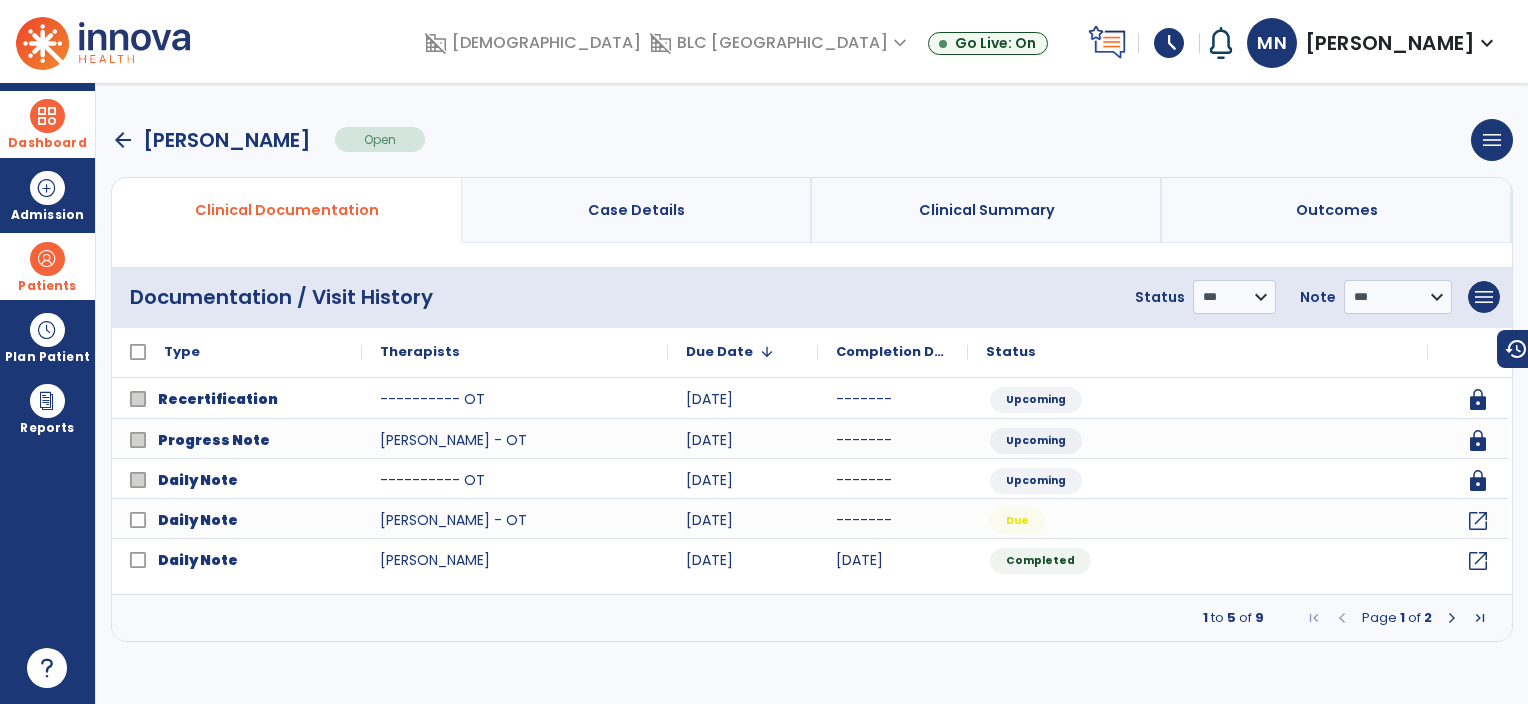 click at bounding box center (47, 116) 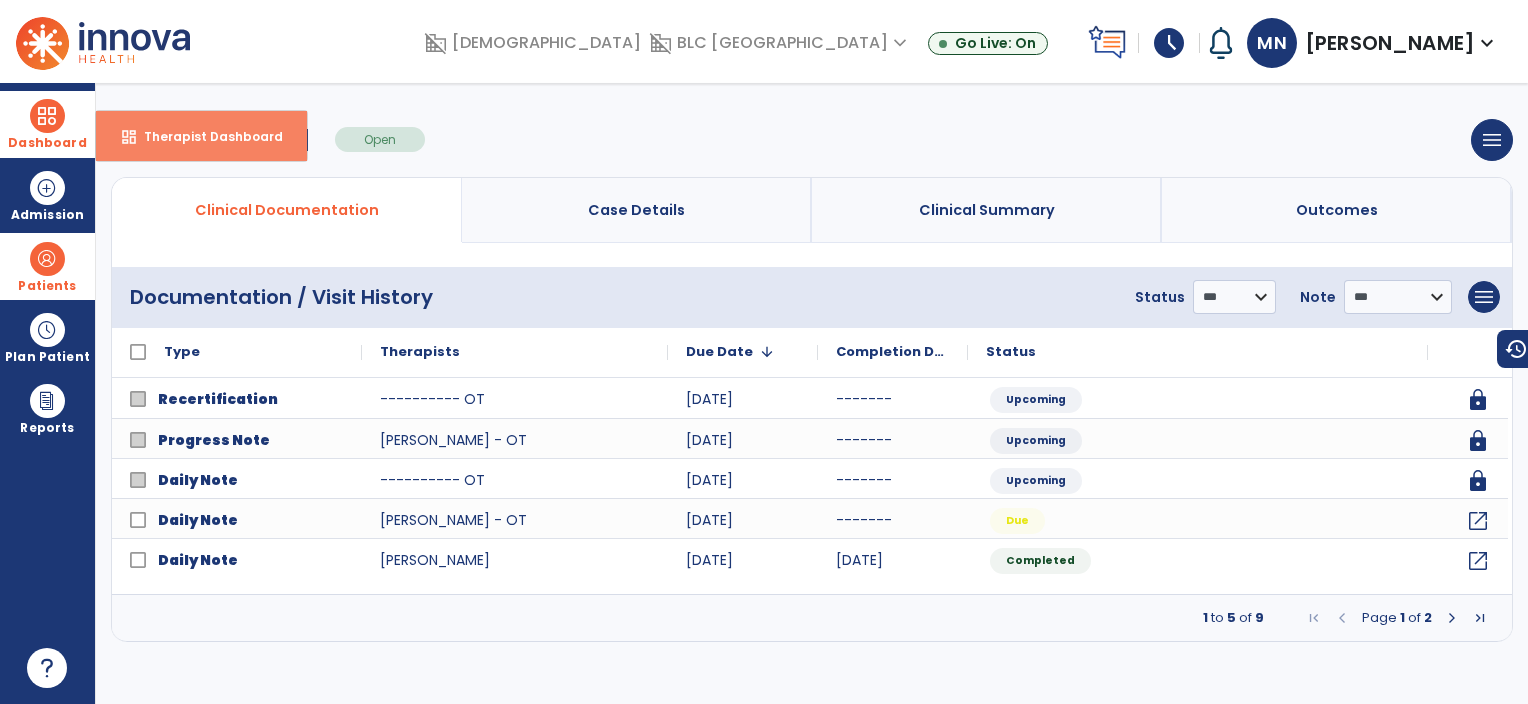click on "dashboard  Therapist Dashboard" at bounding box center (201, 136) 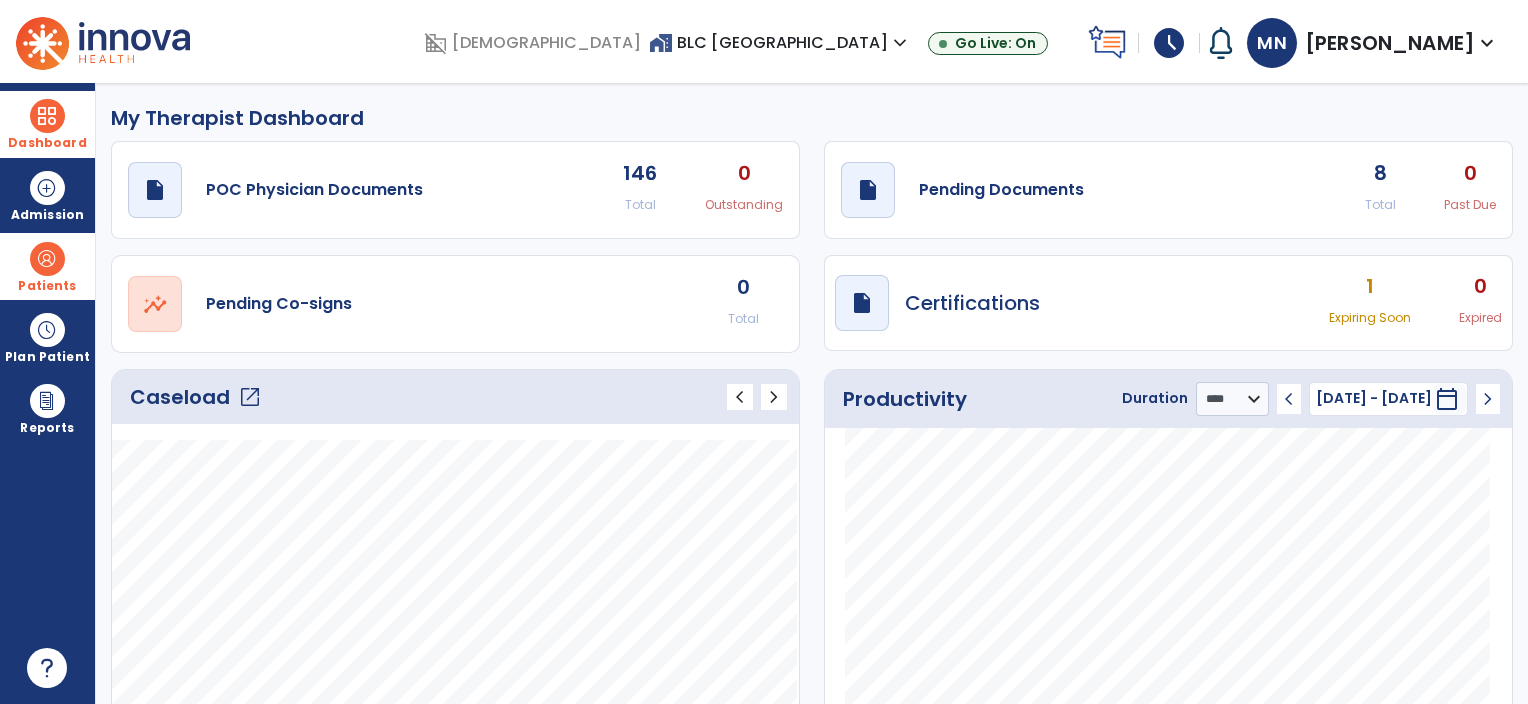 click on "draft   open_in_new  Pending Documents 8 Total 0 Past Due" 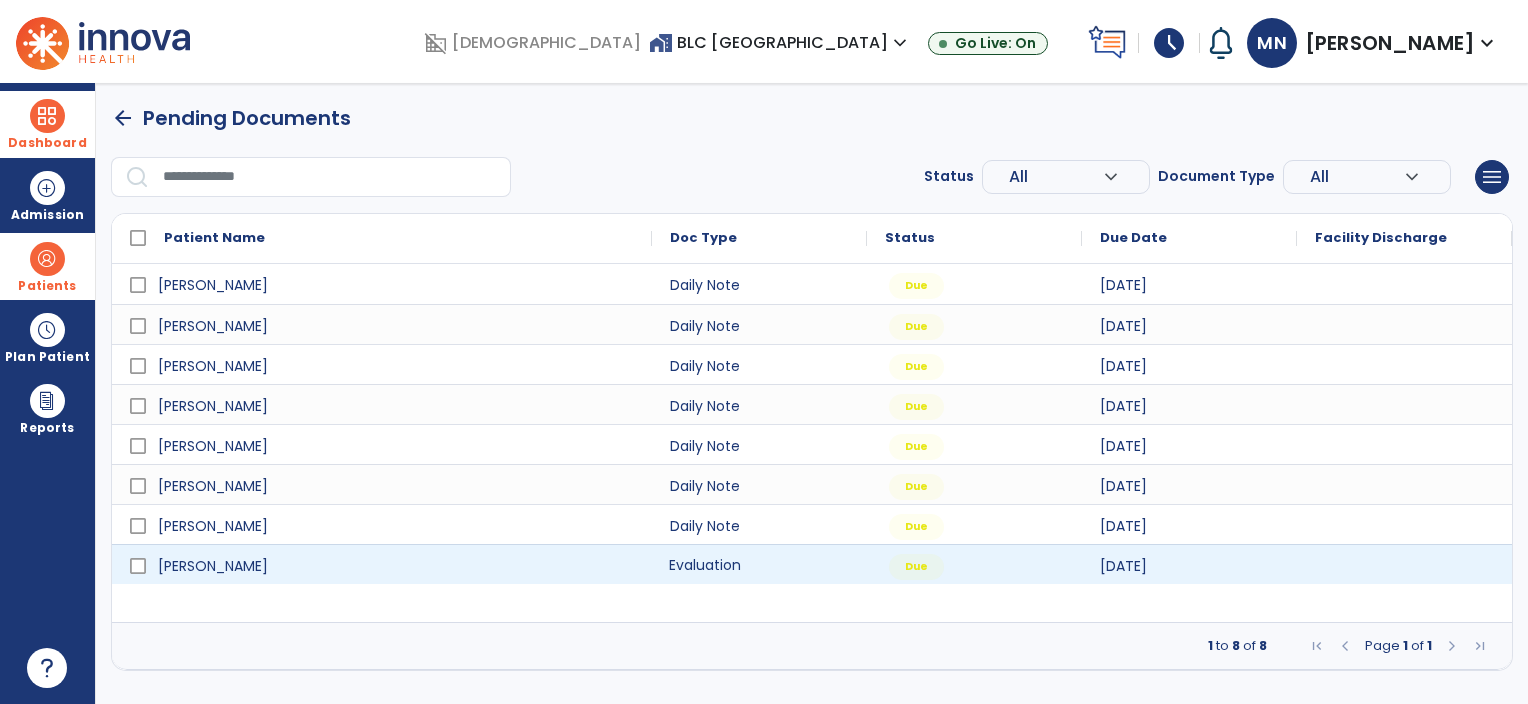 click on "Evaluation" at bounding box center [759, 564] 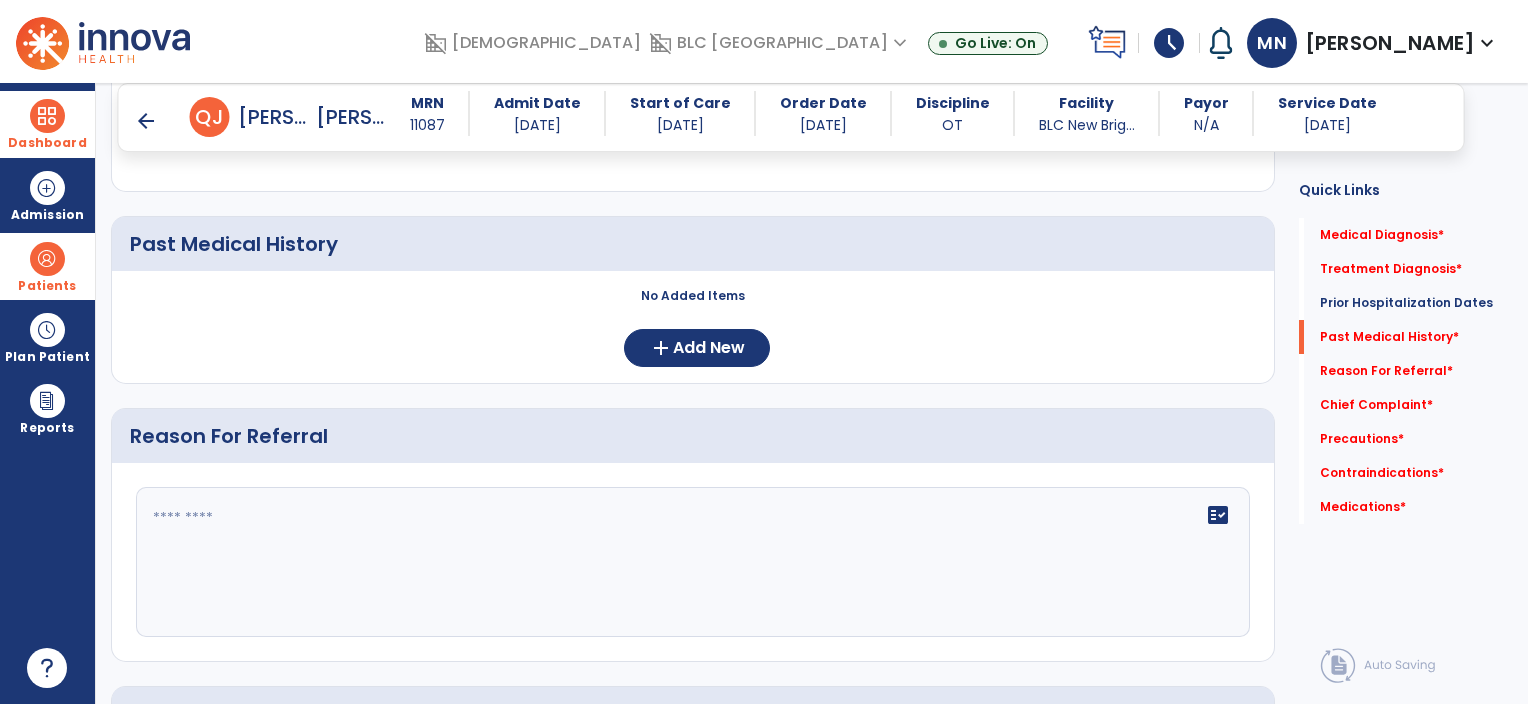 scroll, scrollTop: 736, scrollLeft: 0, axis: vertical 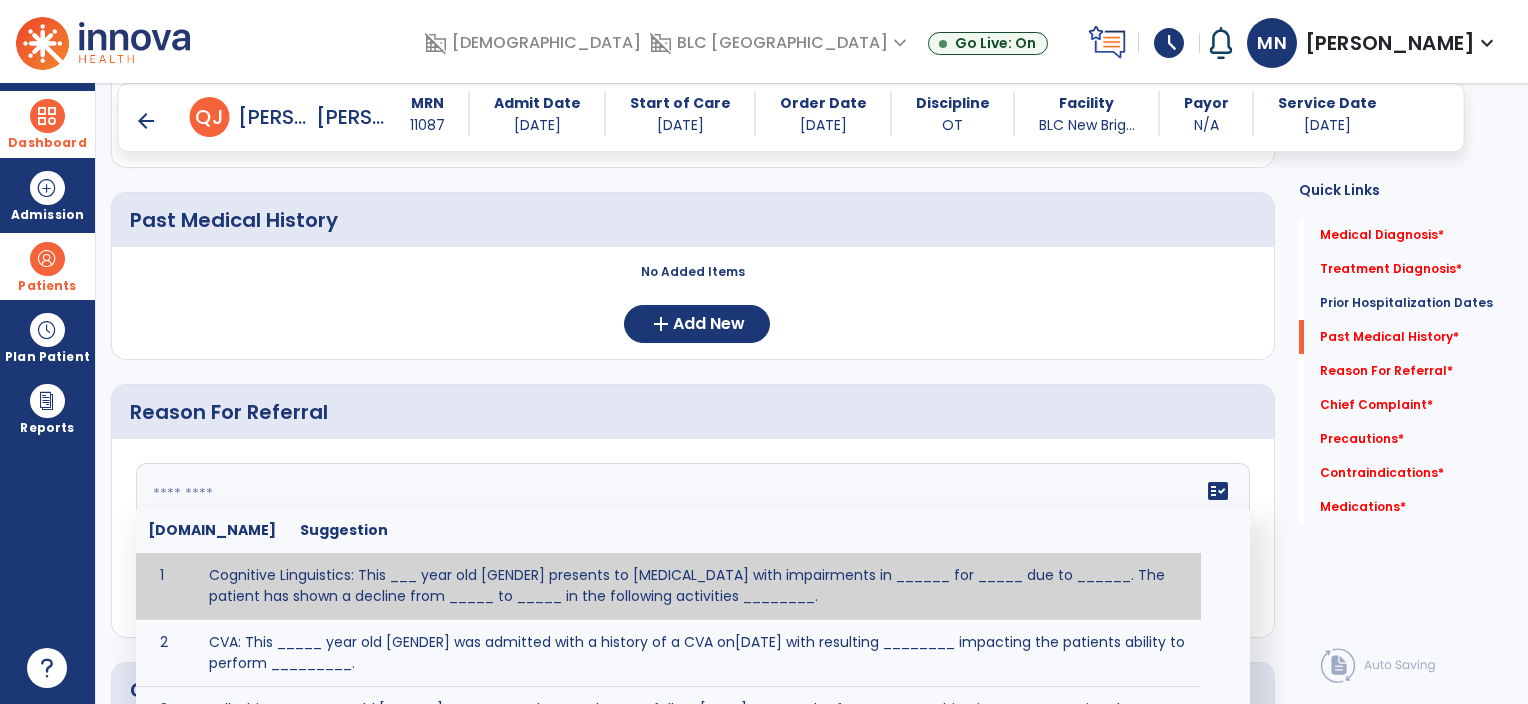 click on "fact_check  [DOMAIN_NAME] Suggestion 1 Cognitive Linguistics: This ___ year old [GENDER] presents to [MEDICAL_DATA] with impairments in ______ for _____ due to ______.  The patient has shown a decline from _____ to _____ in the following activities ________. 2 CVA: This _____ year old [GENDER] was admitted with a history of a CVA on[DATE] with resulting ________ impacting the patients ability to perform _________. 3 Fall: This _____ year old [GENDER] presents to therapy due to a fall on [DATE] as a result of _______ resulting in _______.  Patient has complaints of _________ with resulting impairments in _________. 4 5 Fall at Home: This _____ year old [GENDER] fell at home, resulting  in ________.  This has impacted this patient's _______.  As a result of these noted limitations in functional activities, this patient is unable to safely return to home.  This patient requires skilled therapy in order to improve safety and function. 6 7 8 9 10 11" 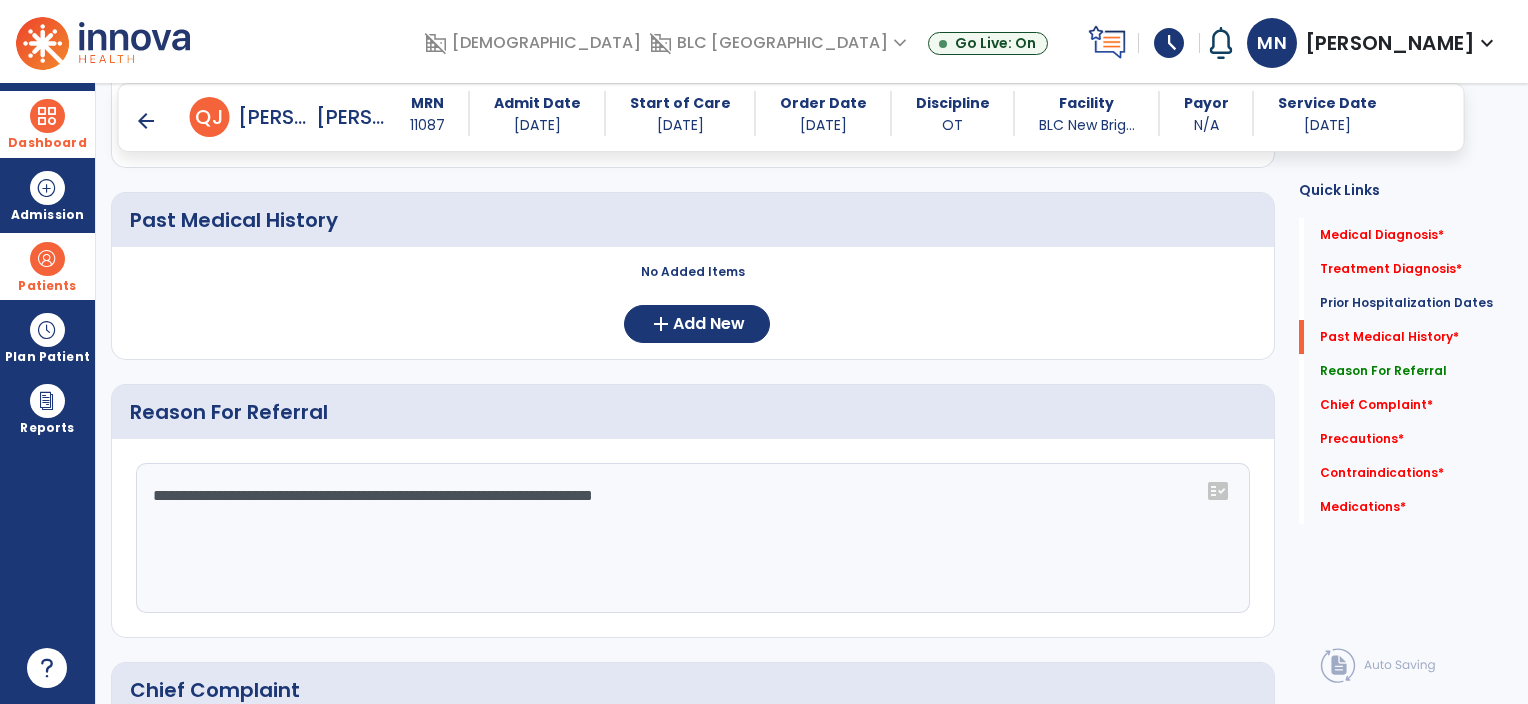 scroll, scrollTop: 1586, scrollLeft: 0, axis: vertical 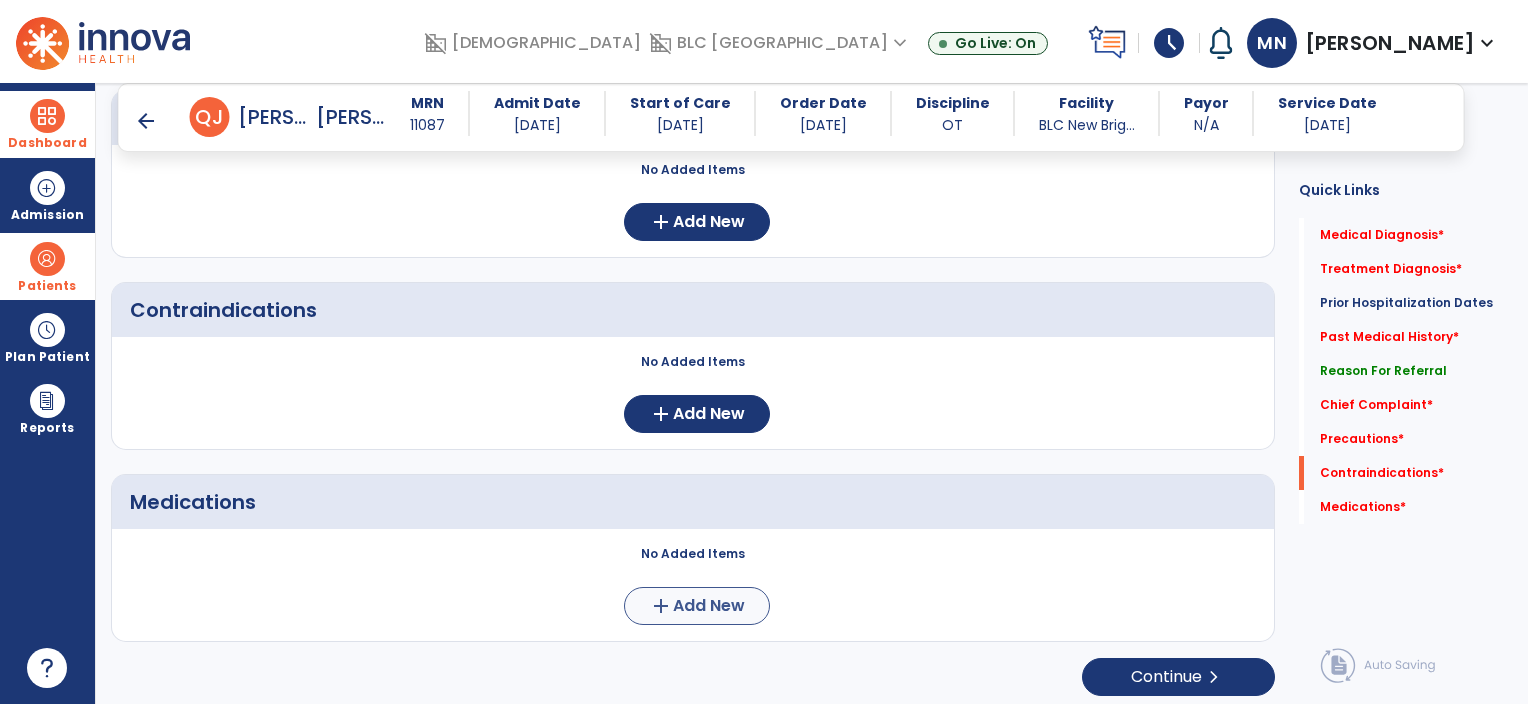 type on "**********" 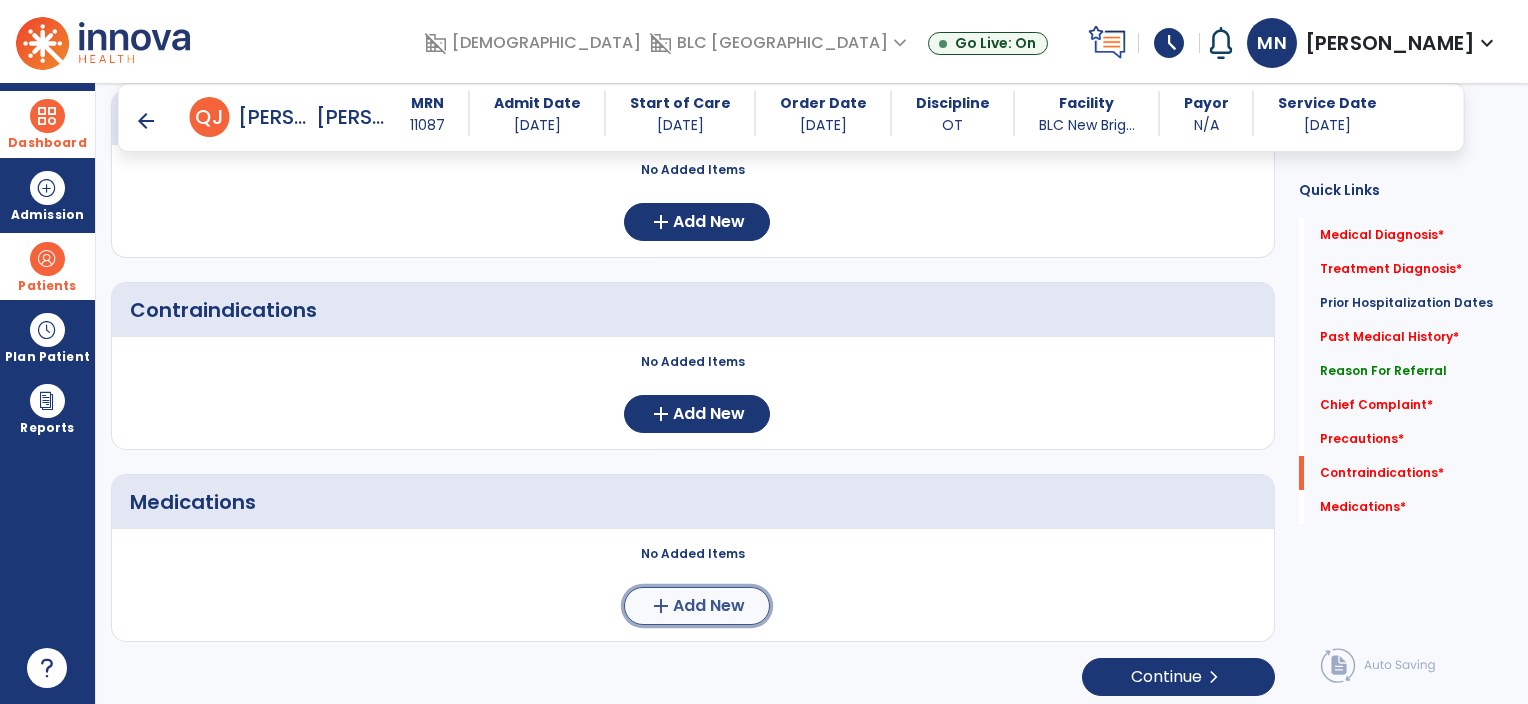 click on "Add New" 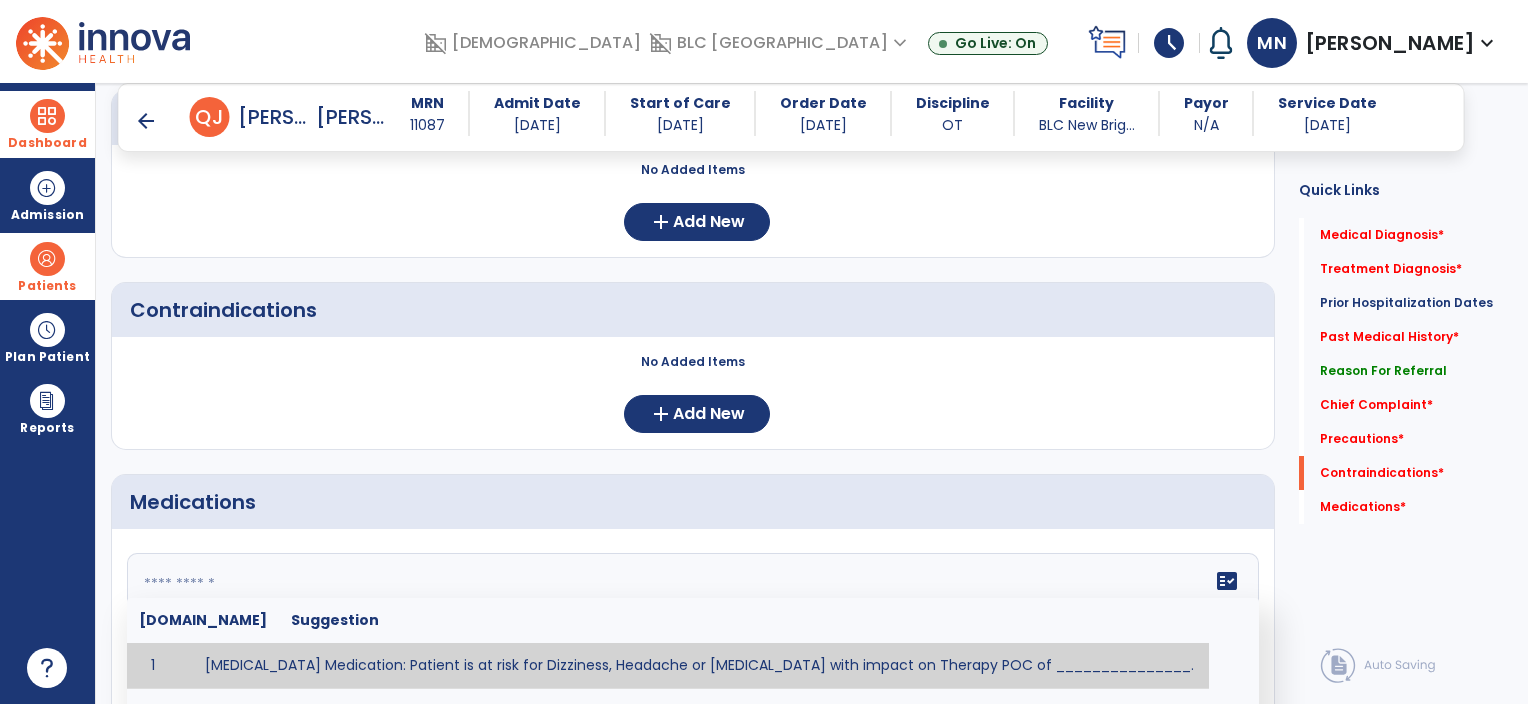 click on "fact_check  [DOMAIN_NAME] Suggestion 1 [MEDICAL_DATA] Medication: Patient is at risk for Dizziness, Headache or [MEDICAL_DATA] with impact on Therapy POC of _______________. 2 Anti-Anxiety Medication: at risk for Abnormal thinking, Anxiety, Arrhythmias, Clumsiness, Dizziness, Drowsiness, Dry mouth, GI disturbances, Headache, Increased appetite, Loss of appetite, [MEDICAL_DATA], Sedation, Seizures, [MEDICAL_DATA], Unsteadiness, Weakness or Weight gain with impact on Therapy POC of _____________. 3 Anti-Arrhythmic Agents: at risk for Arrhythmias, Confusion, EKG changes, Hallucinations, [MEDICAL_DATA], Increased blood pressure, Increased heart rate, [MEDICAL_DATA] or Toxicity with impact on Therapy POC of 4 Anti-Coagulant medications: with potential risk for hemorrhage (including [MEDICAL_DATA] and coughing up blood), and [MEDICAL_DATA] syndrome). Potential impact on therapy progress includes _________. 5 6 7 8 [MEDICAL_DATA] for ______________. 9 10 11 12 13 14 15 16 17 18 19 20 21 22 23 24" 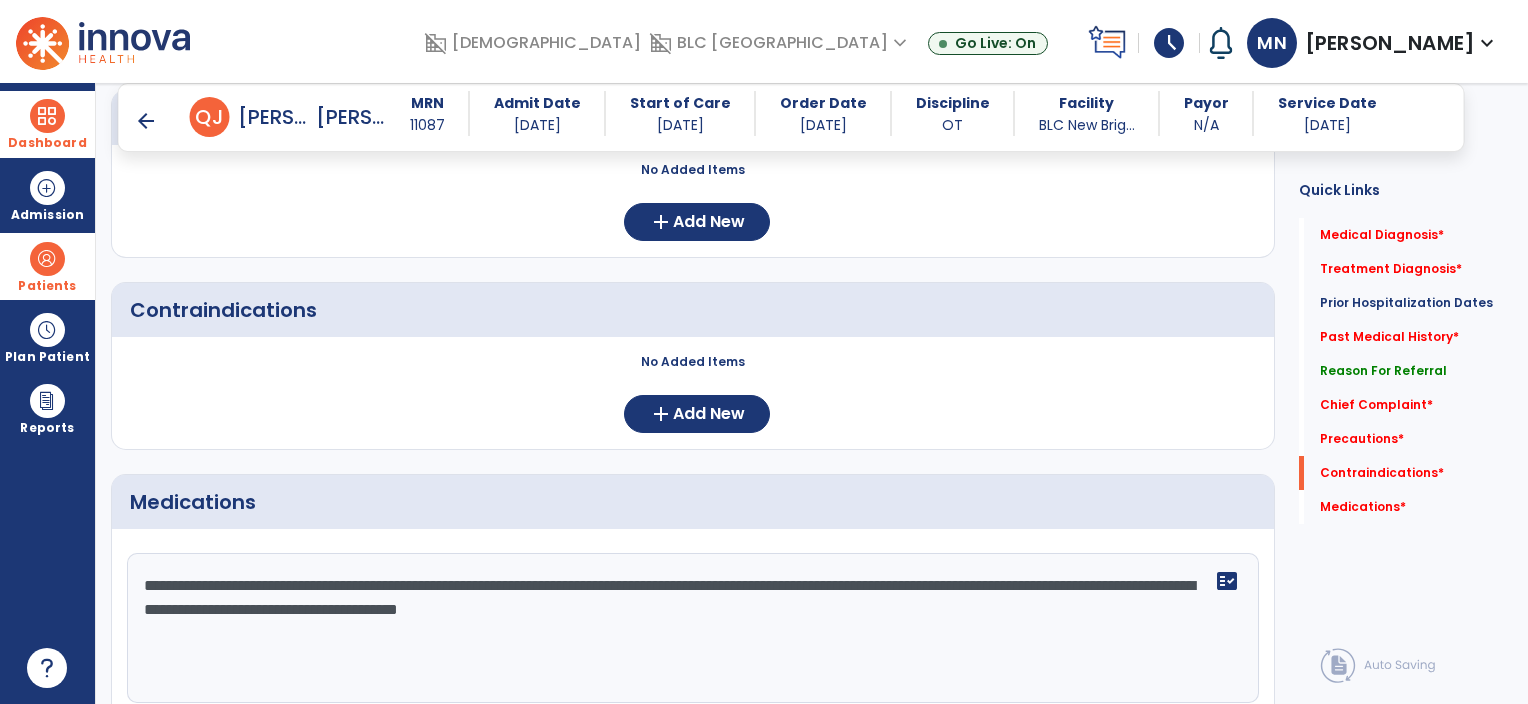 scroll, scrollTop: 1770, scrollLeft: 0, axis: vertical 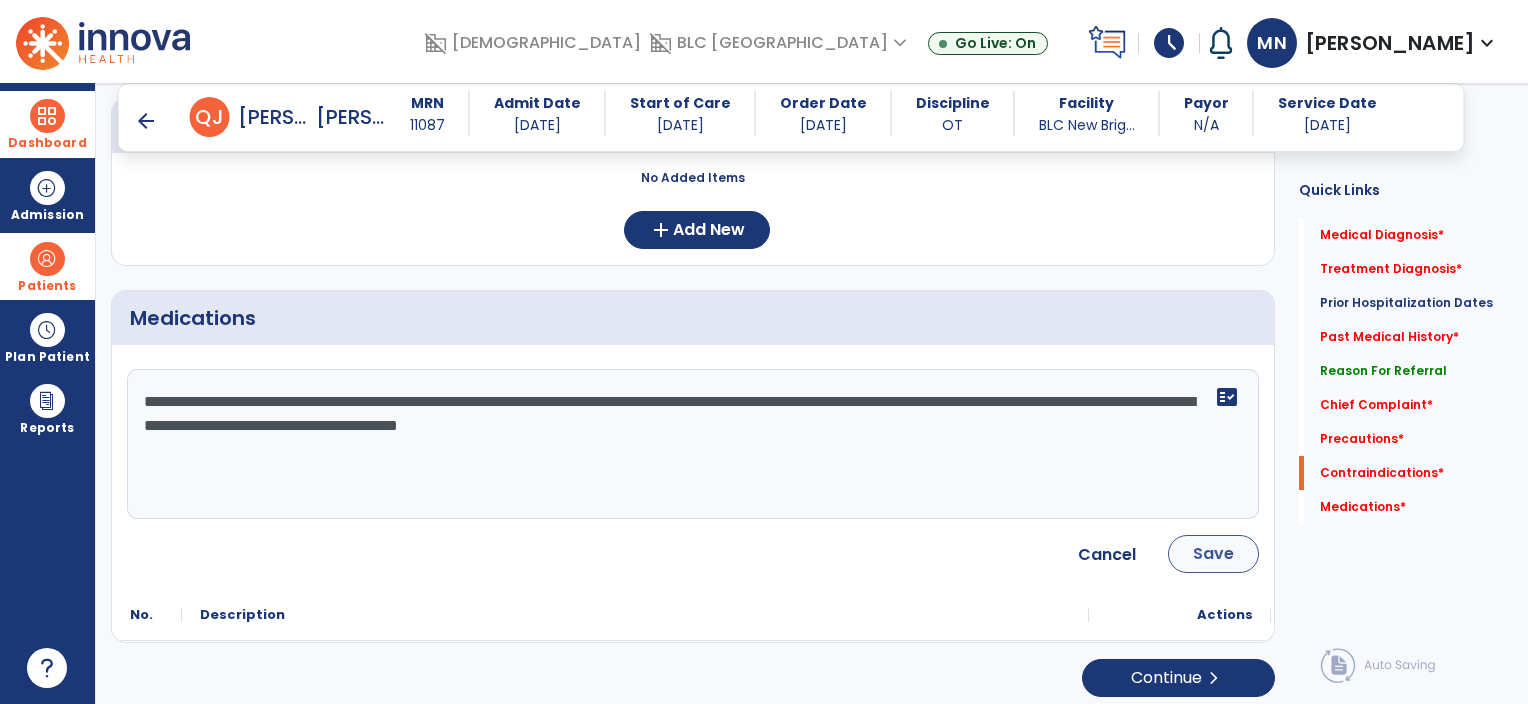 type on "**********" 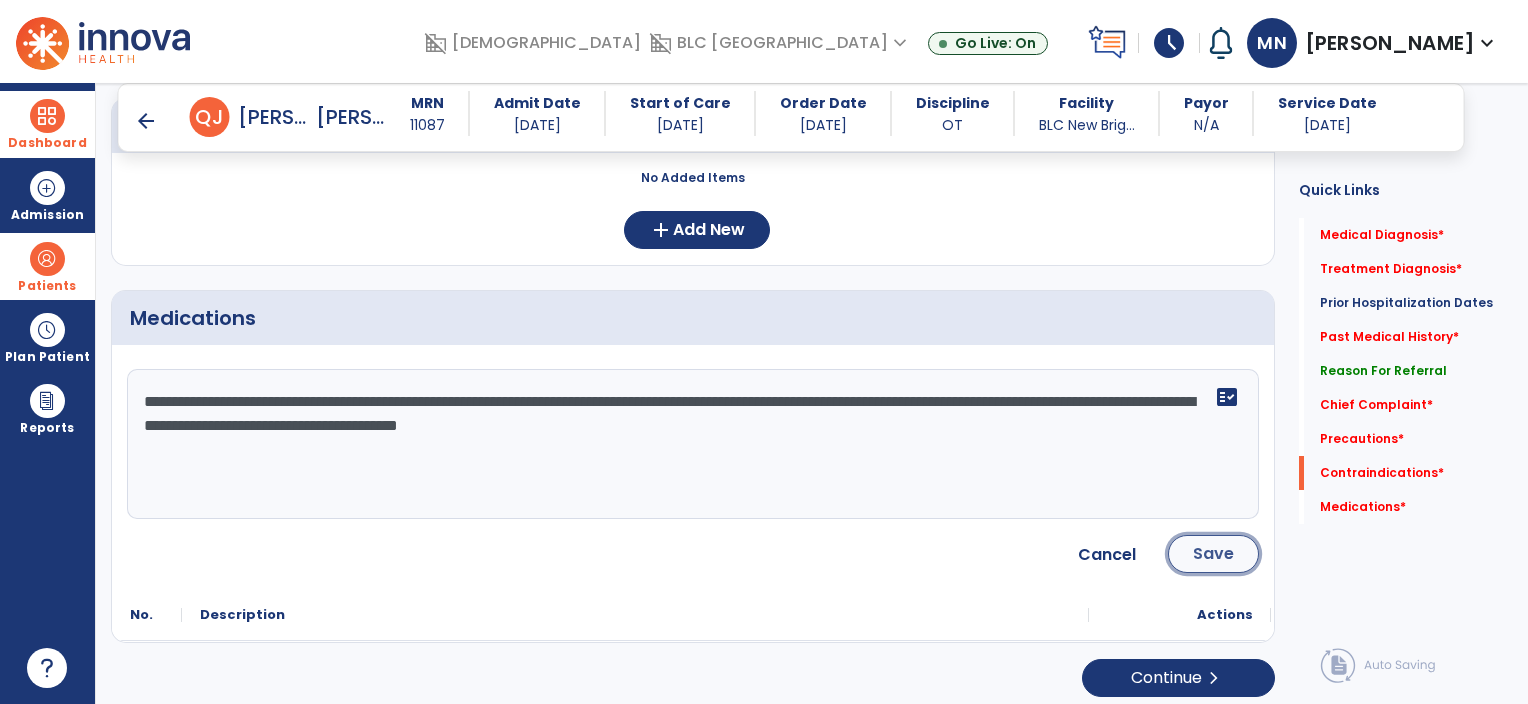 click on "Save" 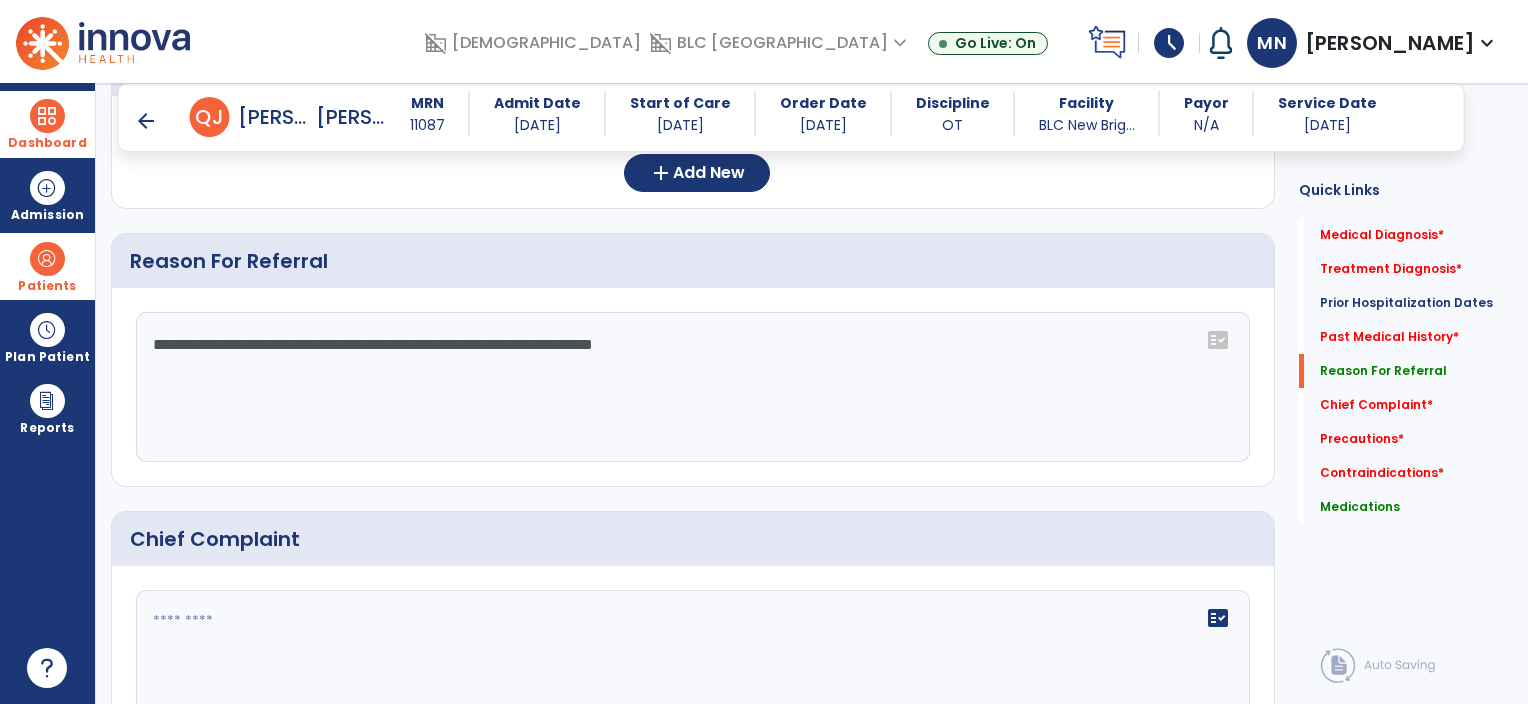 scroll, scrollTop: 887, scrollLeft: 0, axis: vertical 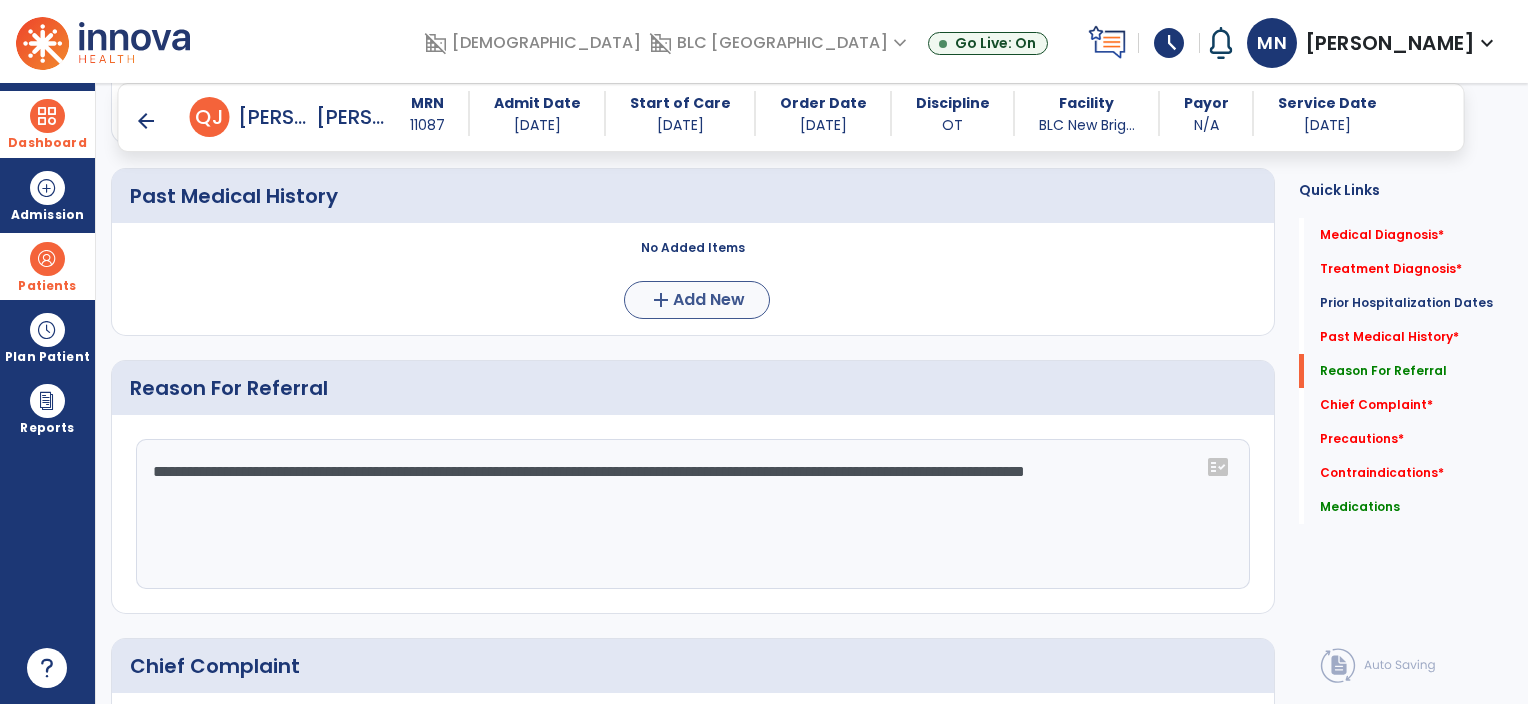 type on "**********" 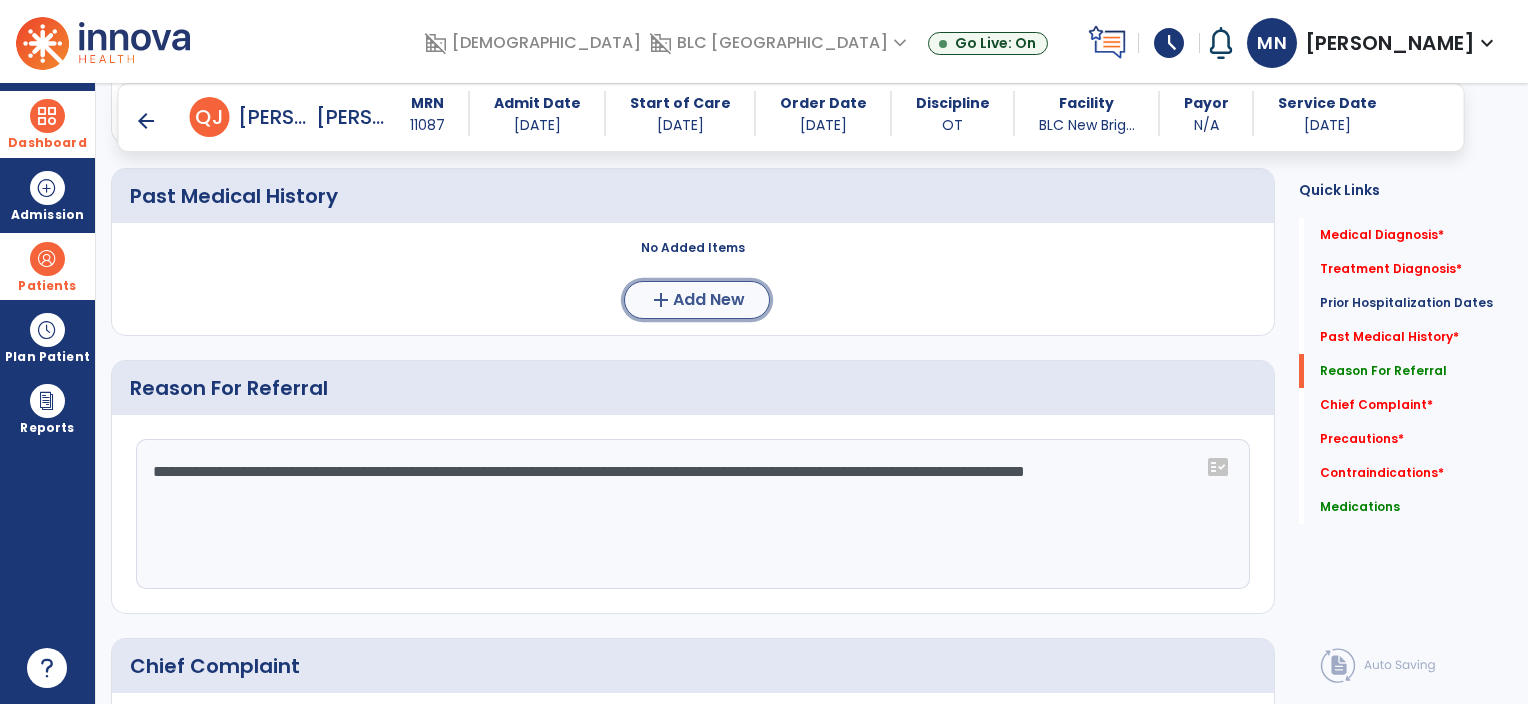 click on "Add New" 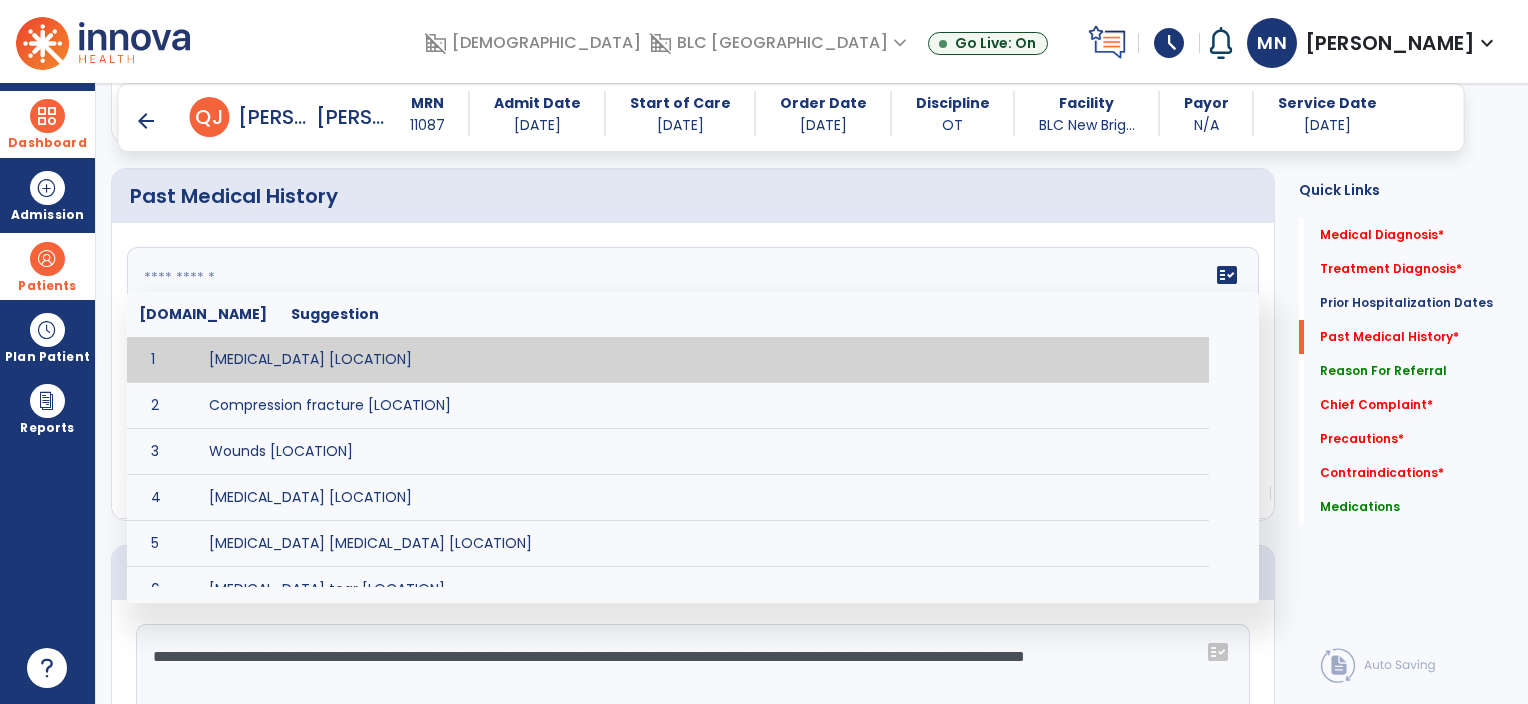 click on "fact_check  [DOMAIN_NAME] Suggestion 1 [MEDICAL_DATA] [LOCATION] 2 Compression fracture [LOCATION] 3 Wounds [LOCATION] 4 [MEDICAL_DATA] [LOCATION] 5 [MEDICAL_DATA] [MEDICAL_DATA] [LOCATION] 6 [MEDICAL_DATA] tear [LOCATION] 7 ACL tear surgically repaired [LOCATION] 8 [MEDICAL_DATA] (AKA) [LOCATION] 9 Below knee [MEDICAL_DATA] (BKE) [LOCATION] 10 [MEDICAL_DATA] (SITE/TYPE) 11 Surgery (TYPE) 12 AAA ([MEDICAL_DATA]) 13 [MEDICAL_DATA] tear [LOCATION] 14 [MEDICAL_DATA] 15 AIDS (Acquired [MEDICAL_DATA] Syndrome) 16 [MEDICAL_DATA] 17 [MEDICAL_DATA] 18 [MEDICAL_DATA] 19 Anxiety 20 ASHD ([MEDICAL_DATA]) 21 [MEDICAL_DATA] 22 [MEDICAL_DATA] 23 [MEDICAL_DATA] 24 [MEDICAL_DATA] 25 [MEDICAL_DATA] Bypass Graft (CABG) 26 CAD ([MEDICAL_DATA]) 27 [MEDICAL_DATA] 28 [MEDICAL_DATA] 29 [MEDICAL_DATA] 30 [MEDICAL_DATA] 31 COPD ([MEDICAL_DATA]) 32 CRPS ([MEDICAL_DATA]) 33 CVA (Cerebrovascular Accident) 34 CVI ([MEDICAL_DATA]) 35 DDD ([MEDICAL_DATA])" 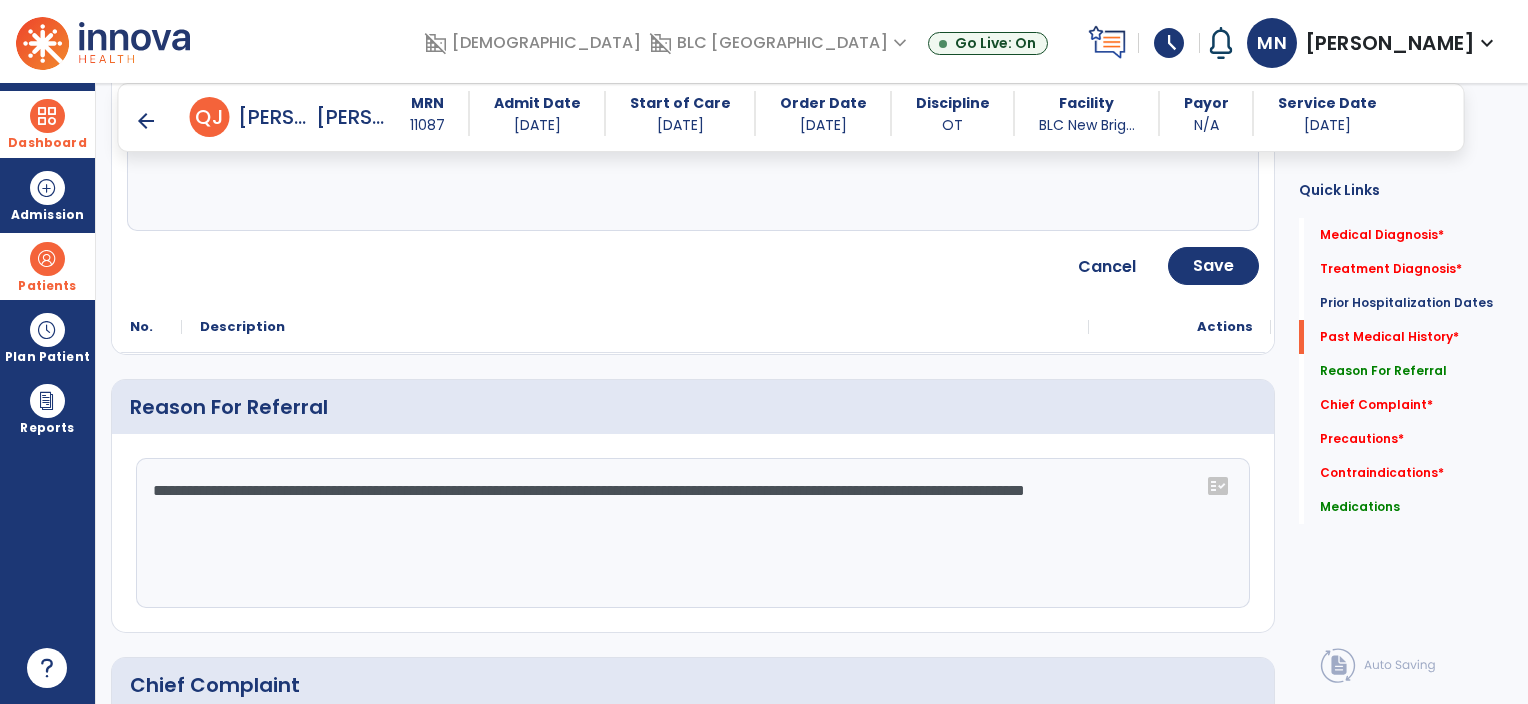 scroll, scrollTop: 927, scrollLeft: 0, axis: vertical 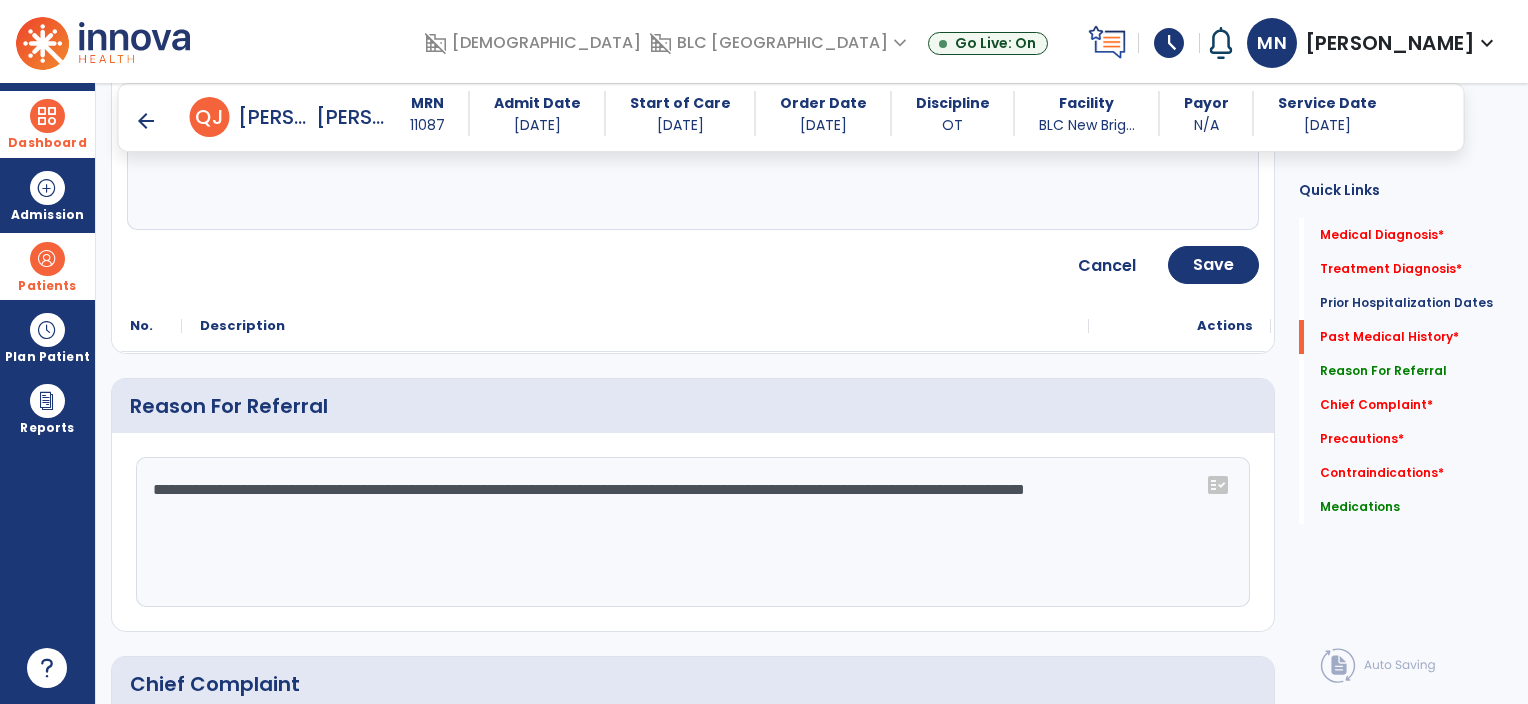 type on "**********" 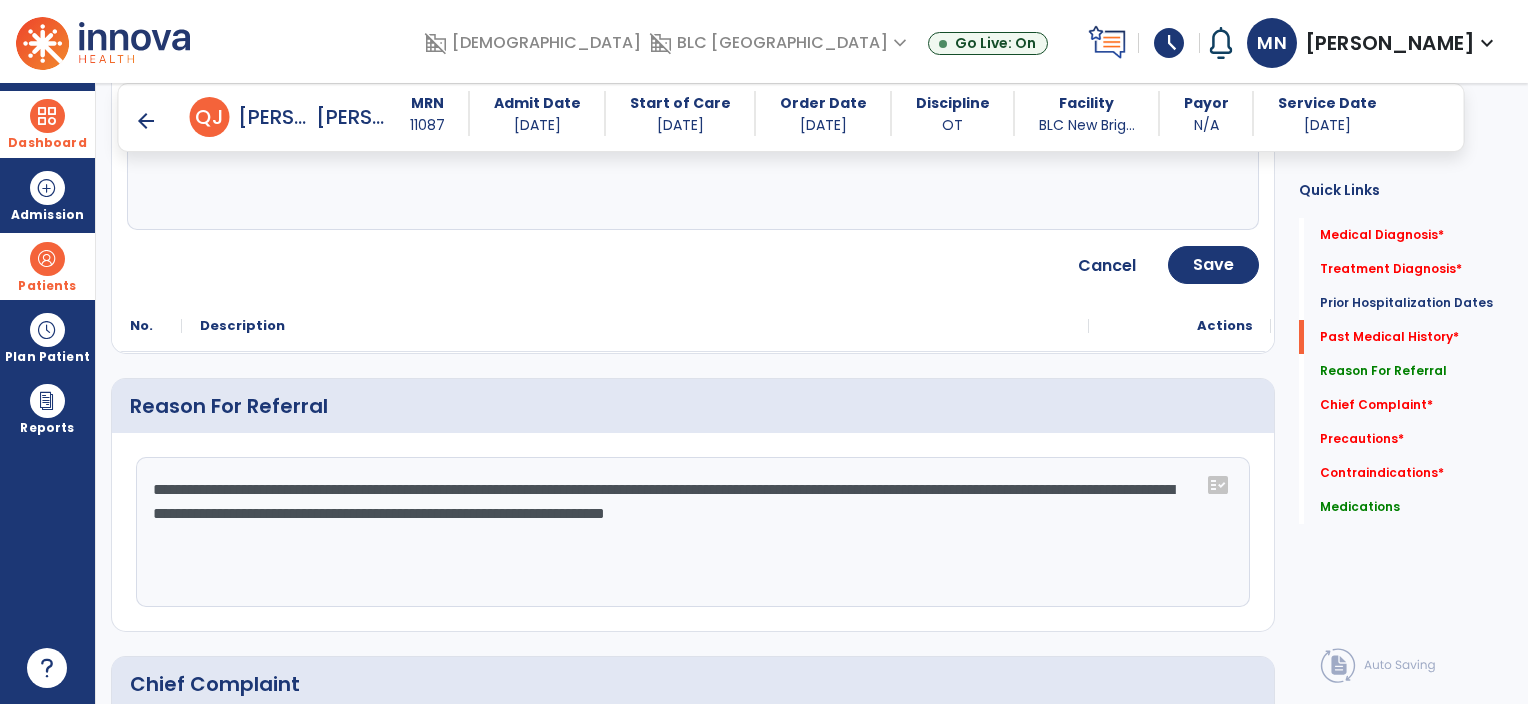 click on "**********" 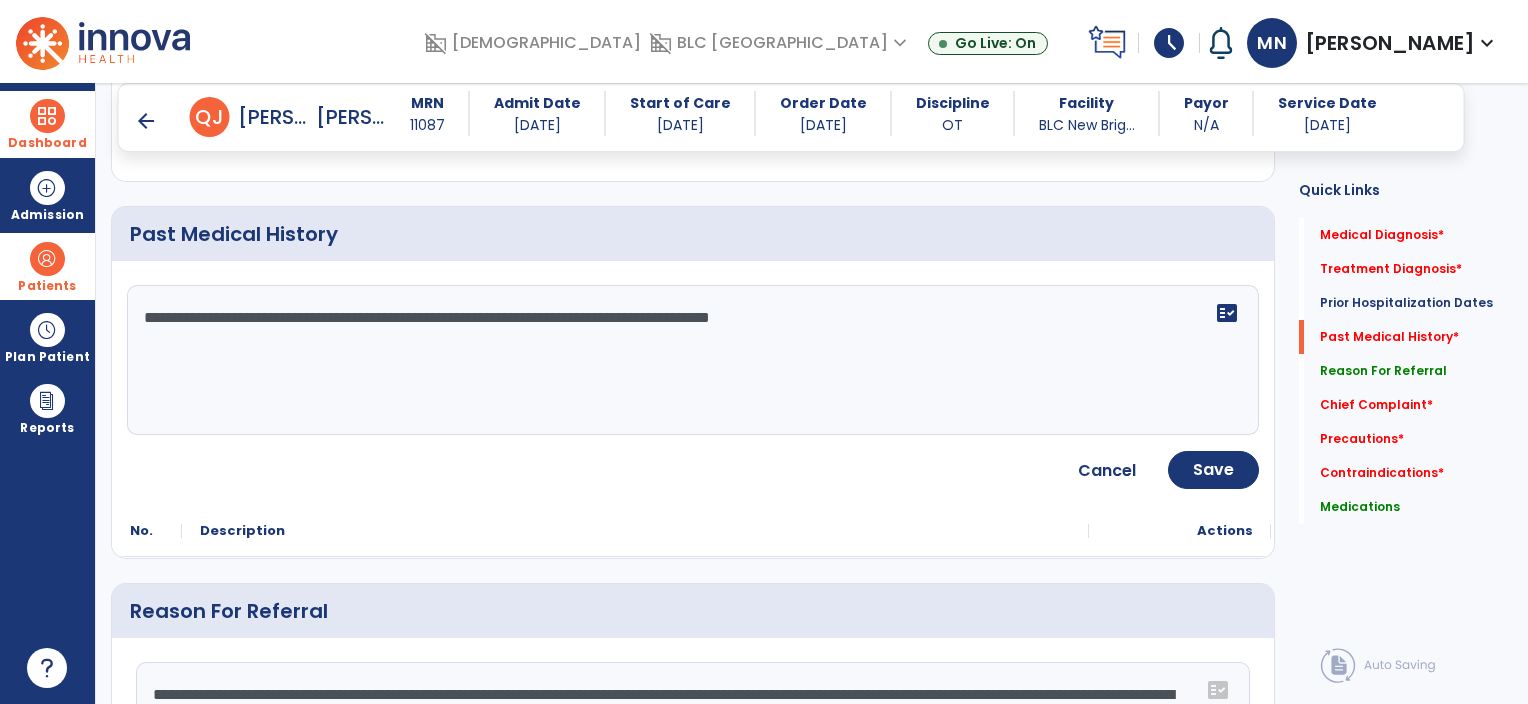 scroll, scrollTop: 720, scrollLeft: 0, axis: vertical 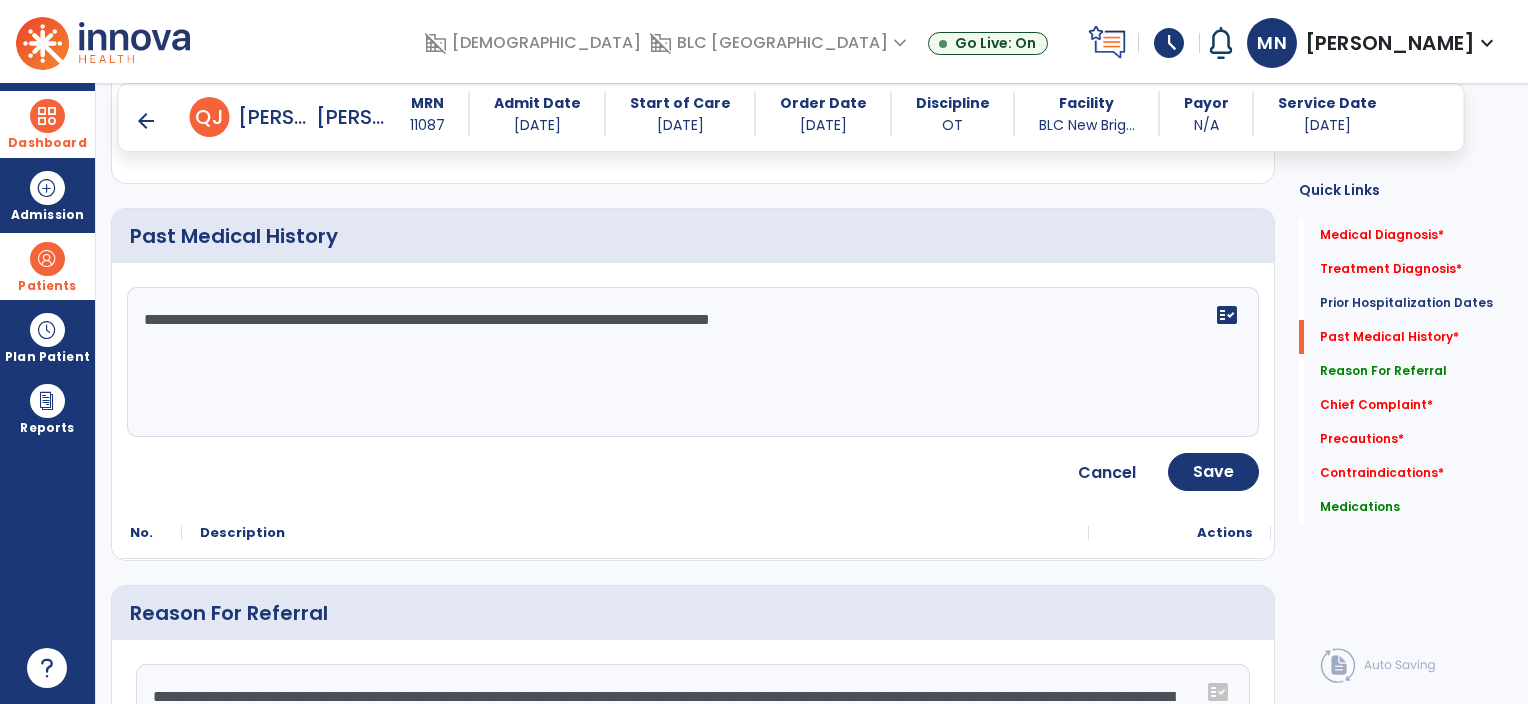 type on "**********" 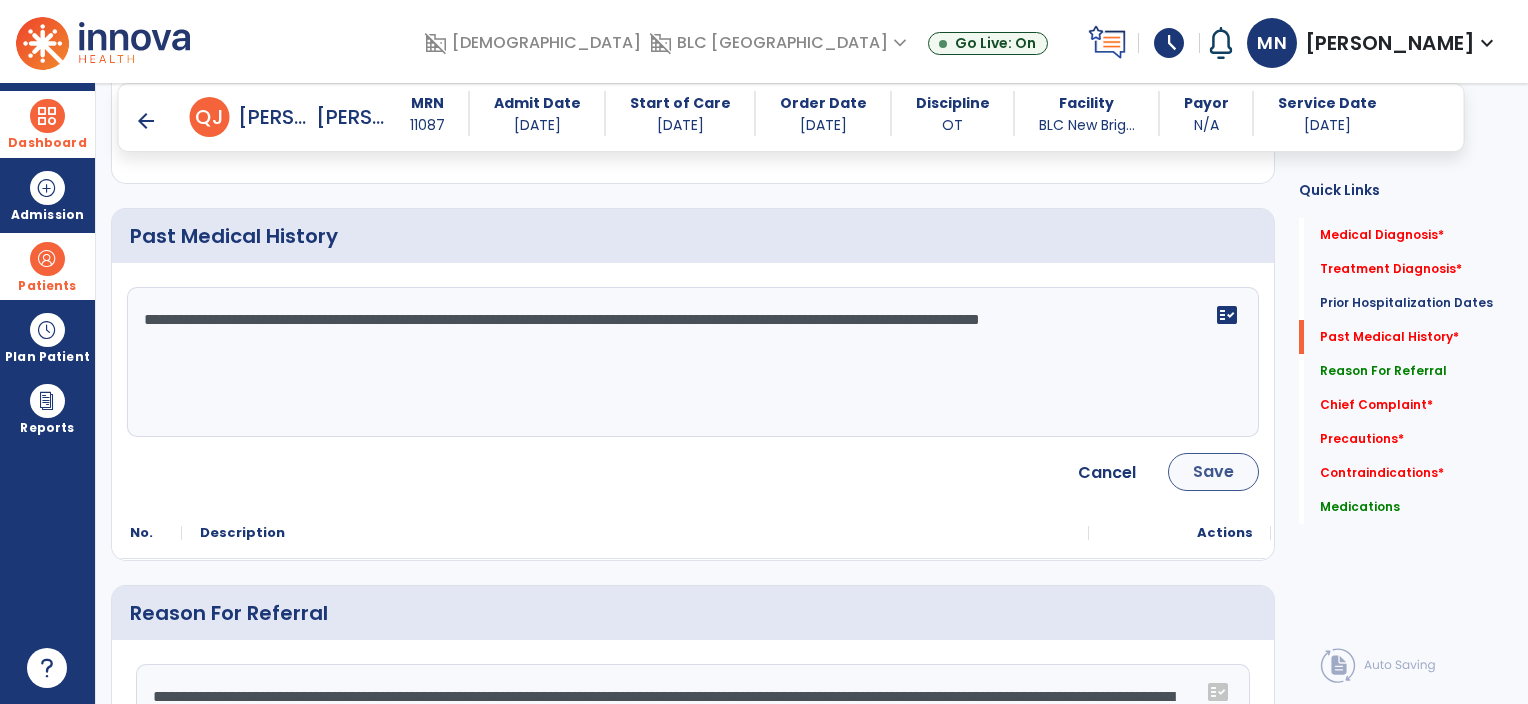 type on "**********" 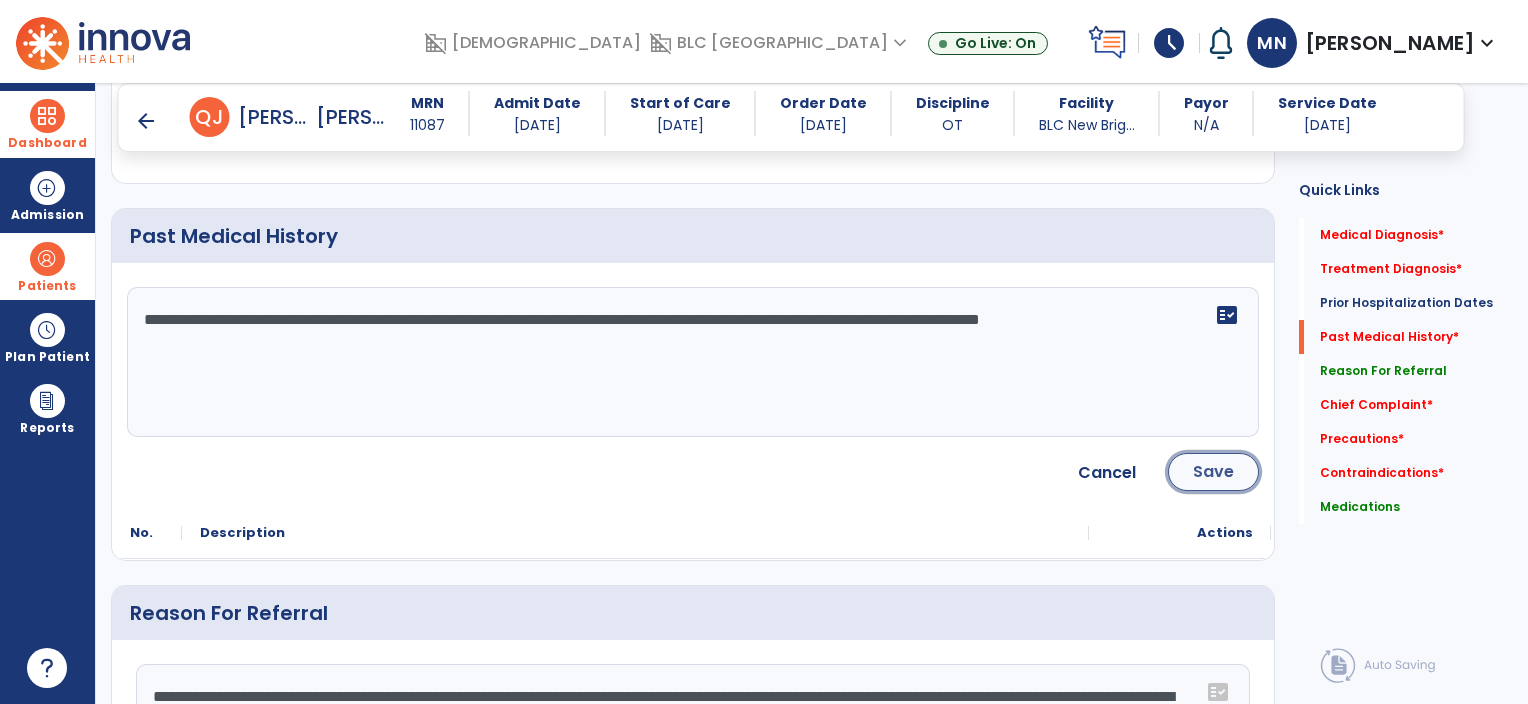 click on "Save" 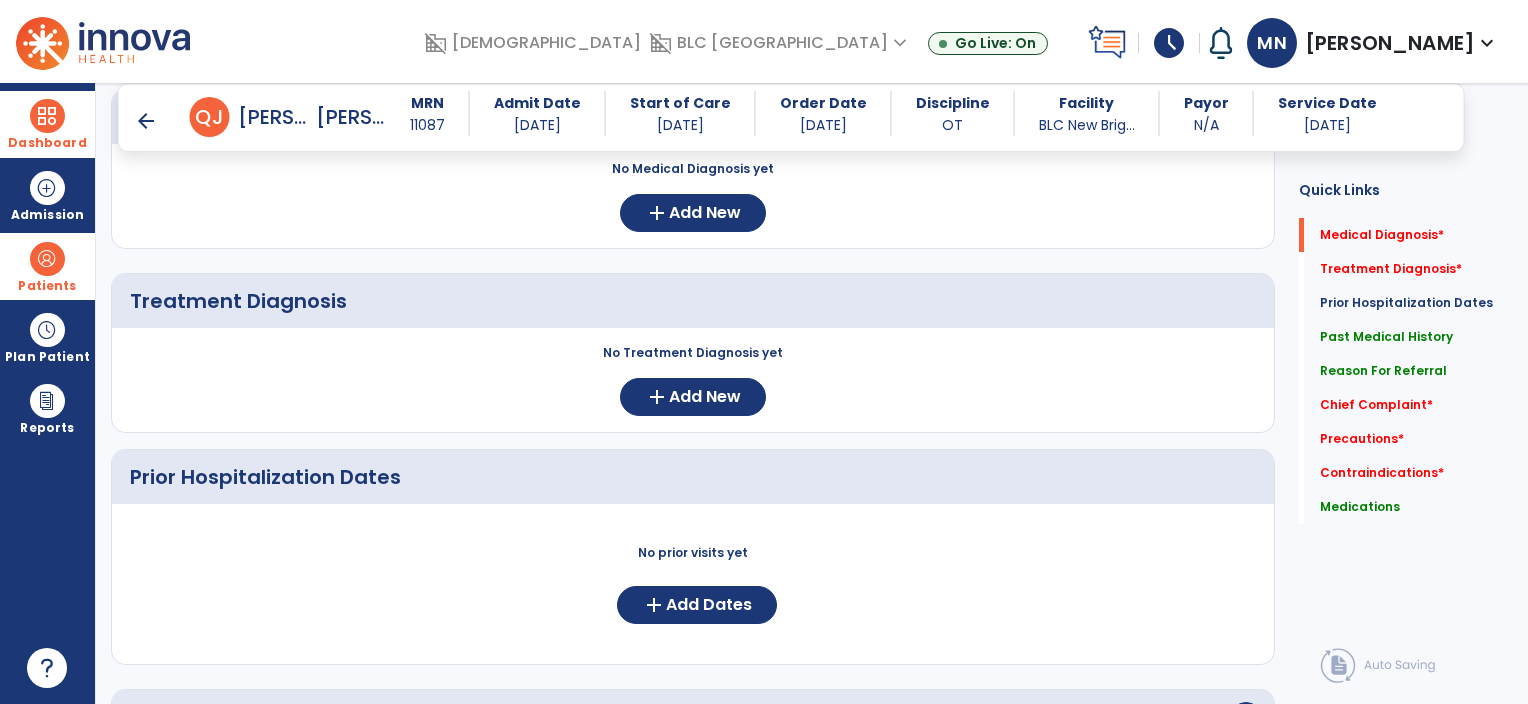 scroll, scrollTop: 0, scrollLeft: 0, axis: both 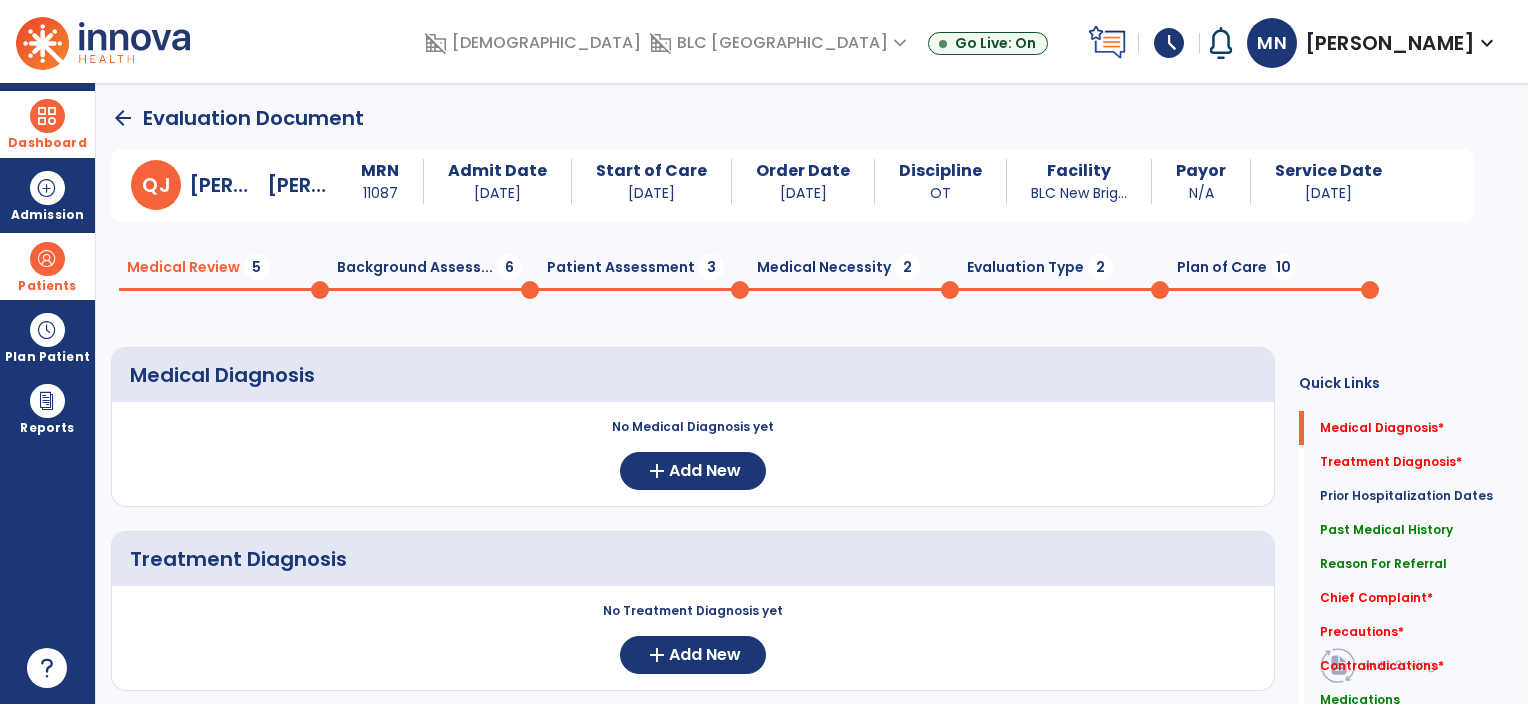 click on "Background Assess...  6" 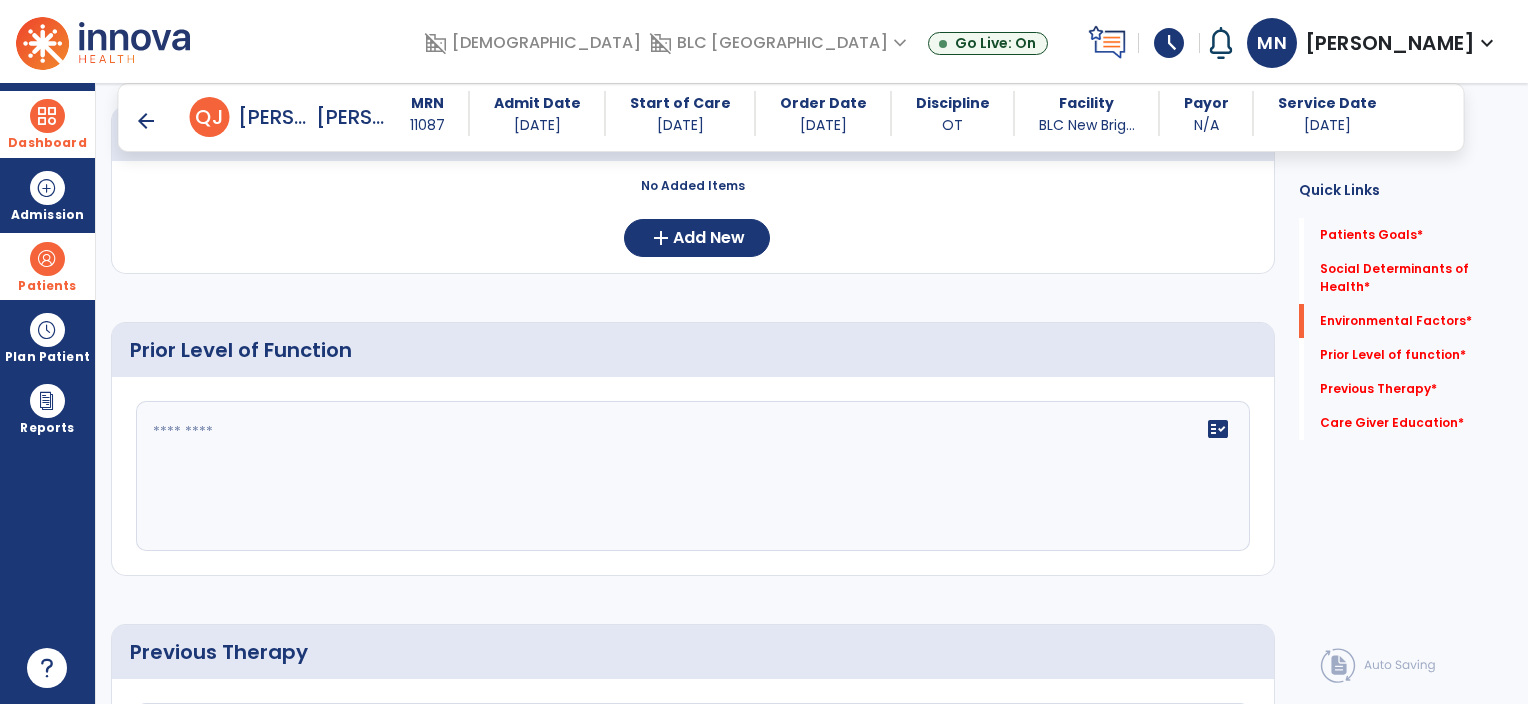 scroll, scrollTop: 656, scrollLeft: 0, axis: vertical 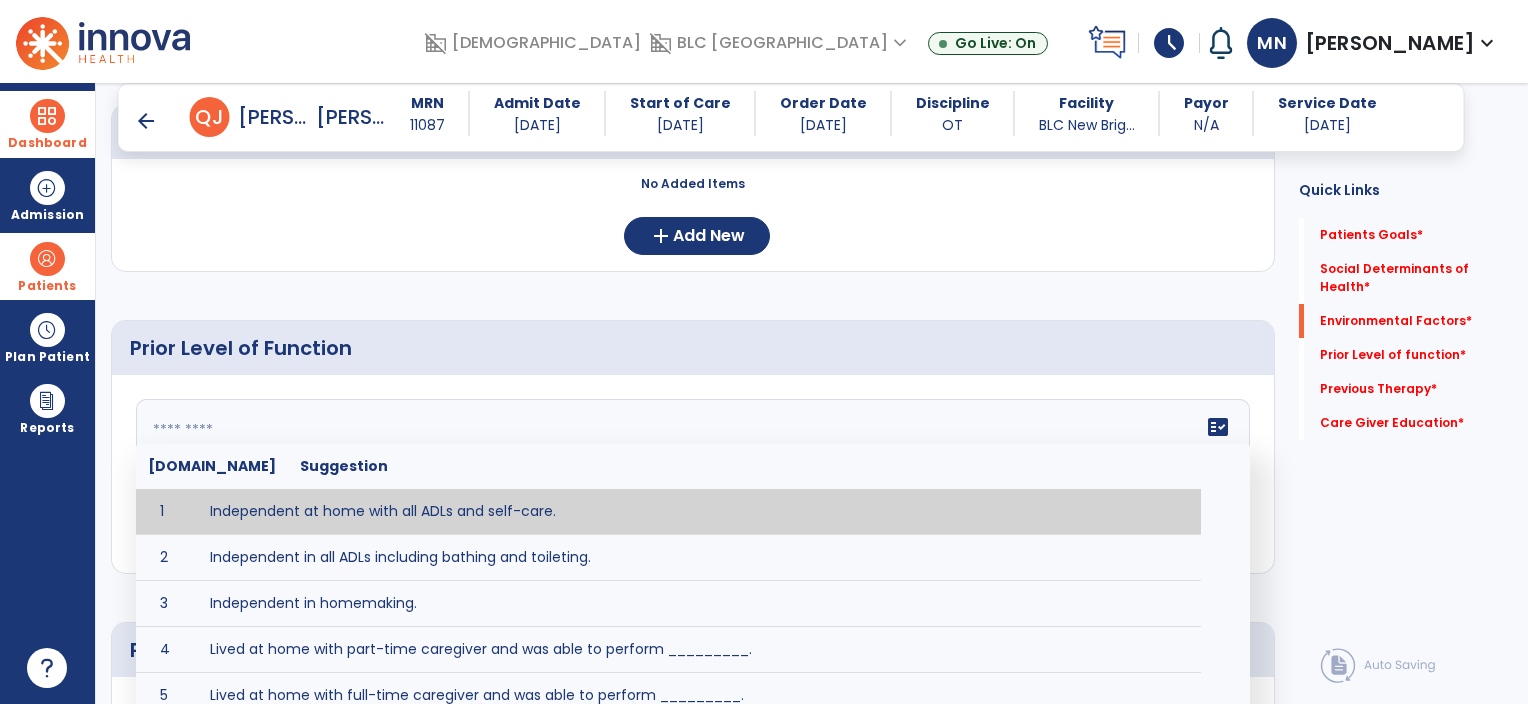 click 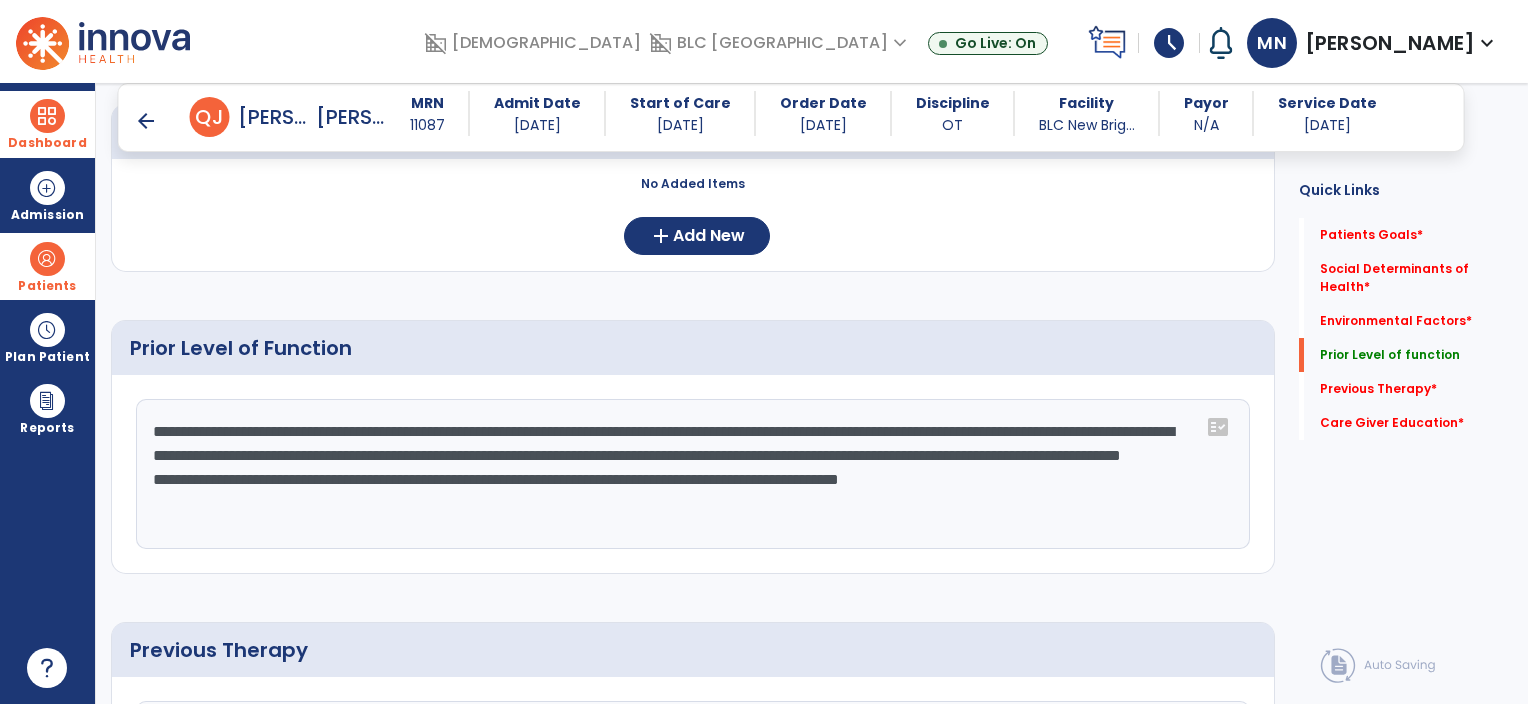 scroll, scrollTop: 752, scrollLeft: 0, axis: vertical 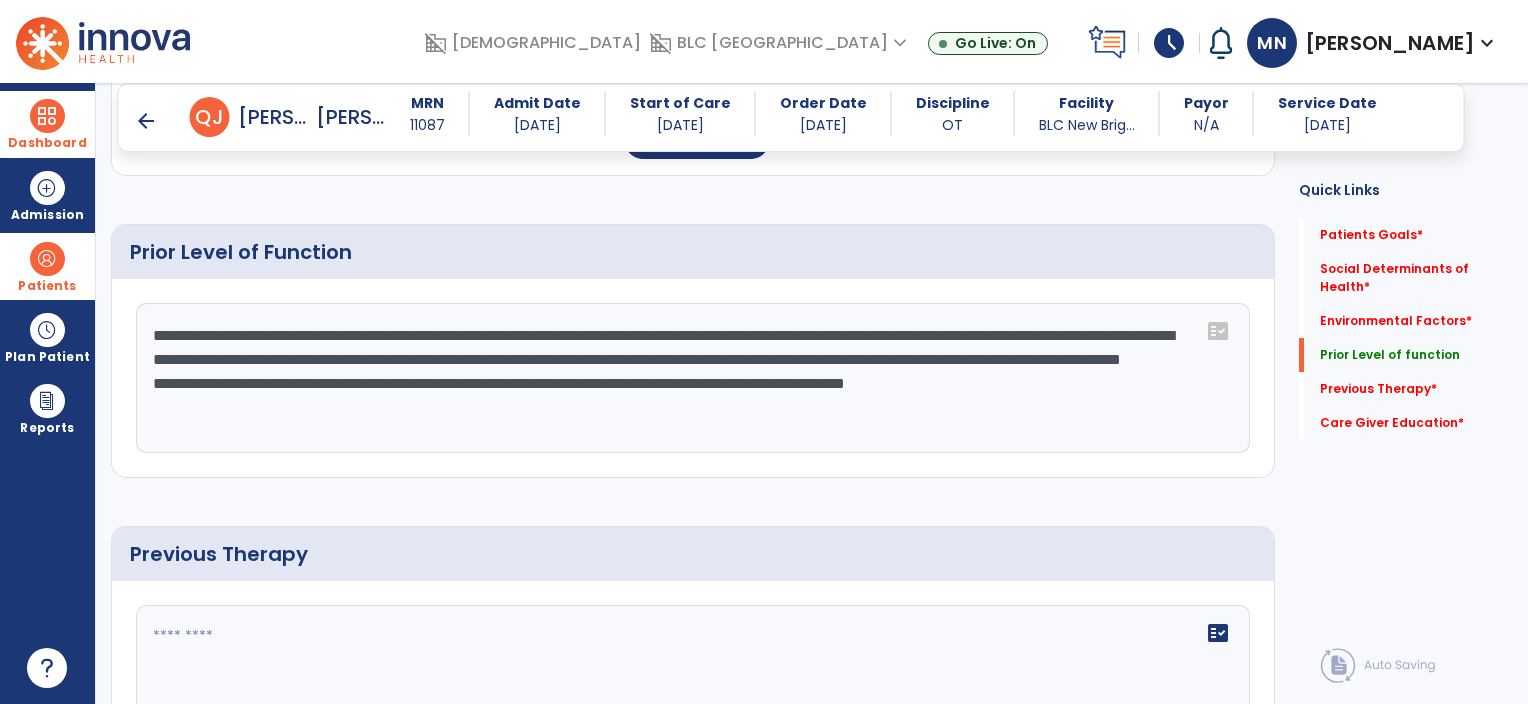 click on "**********" 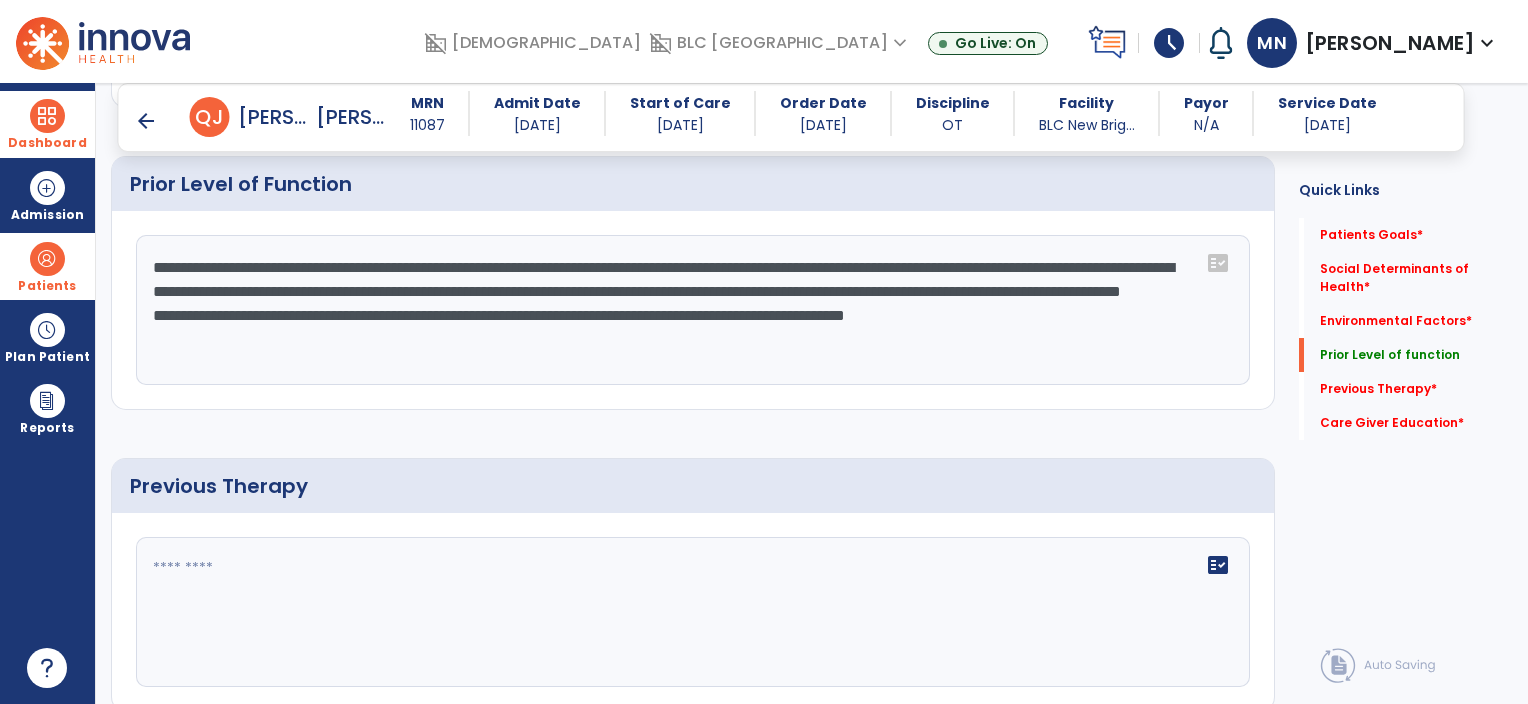 scroll, scrollTop: 874, scrollLeft: 0, axis: vertical 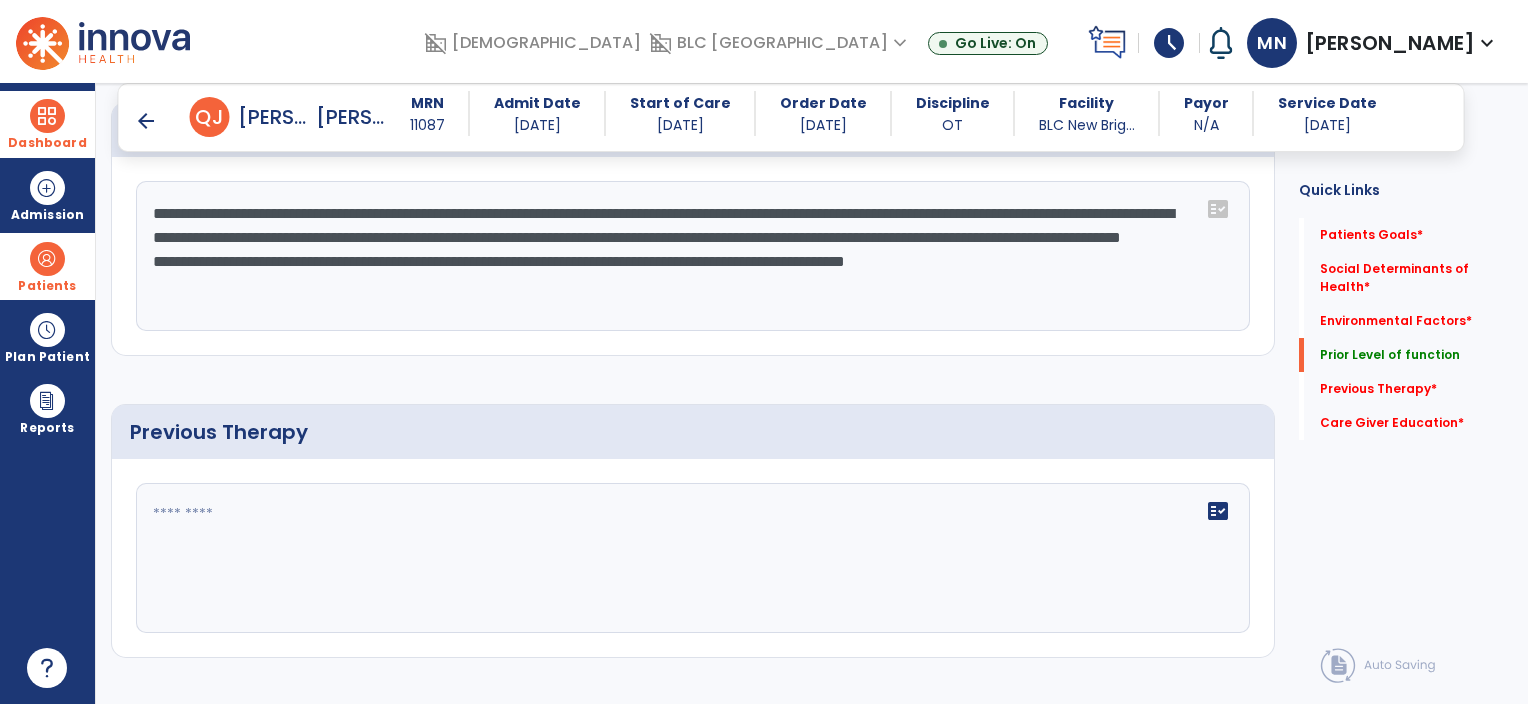 type on "**********" 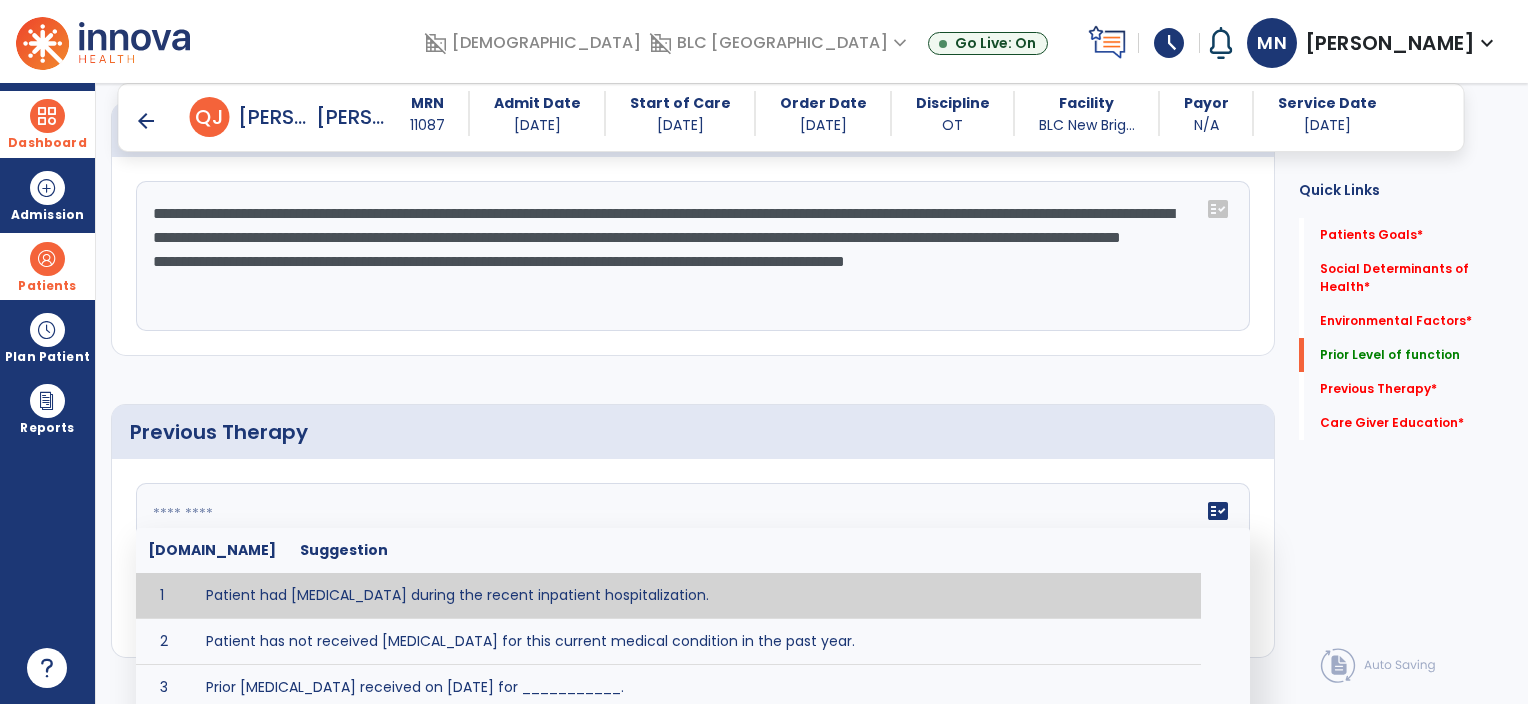 click 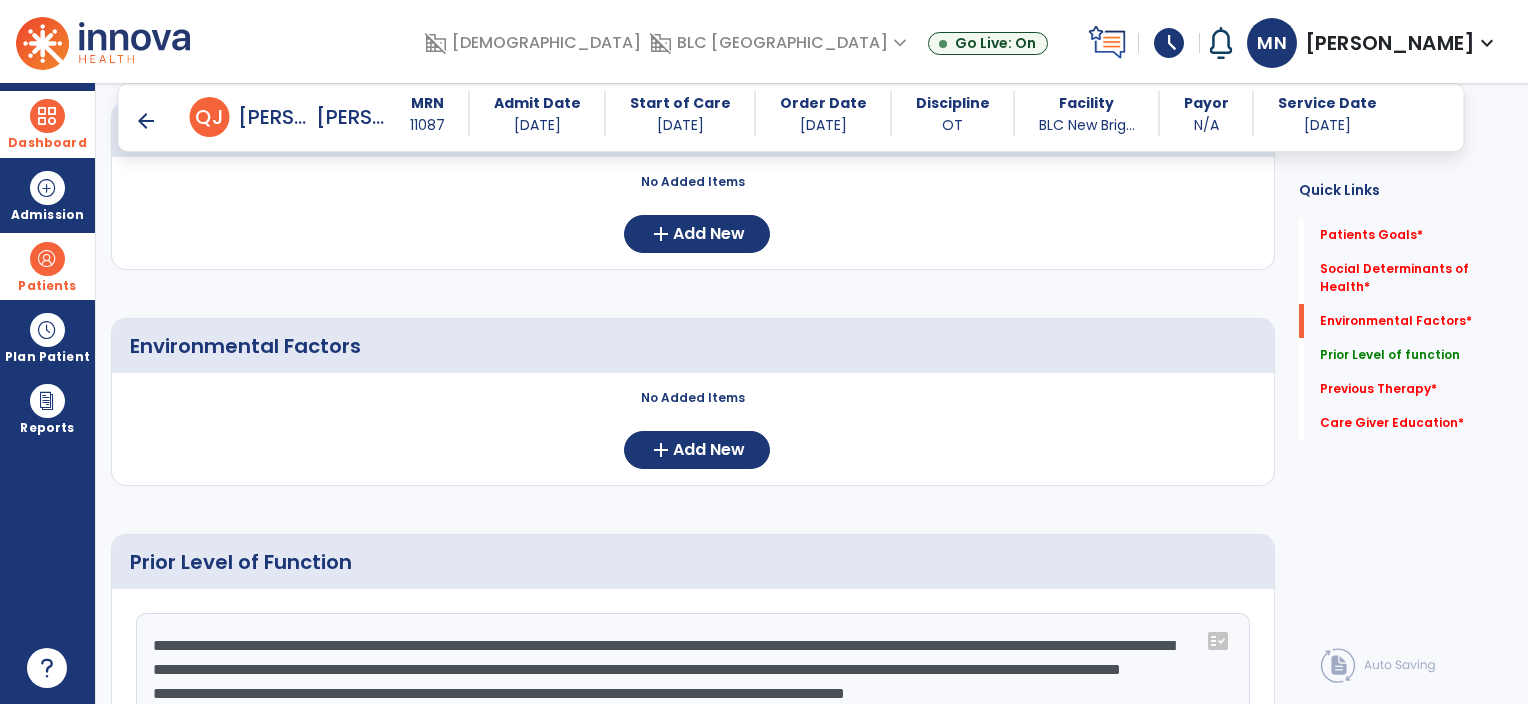 scroll, scrollTop: 440, scrollLeft: 0, axis: vertical 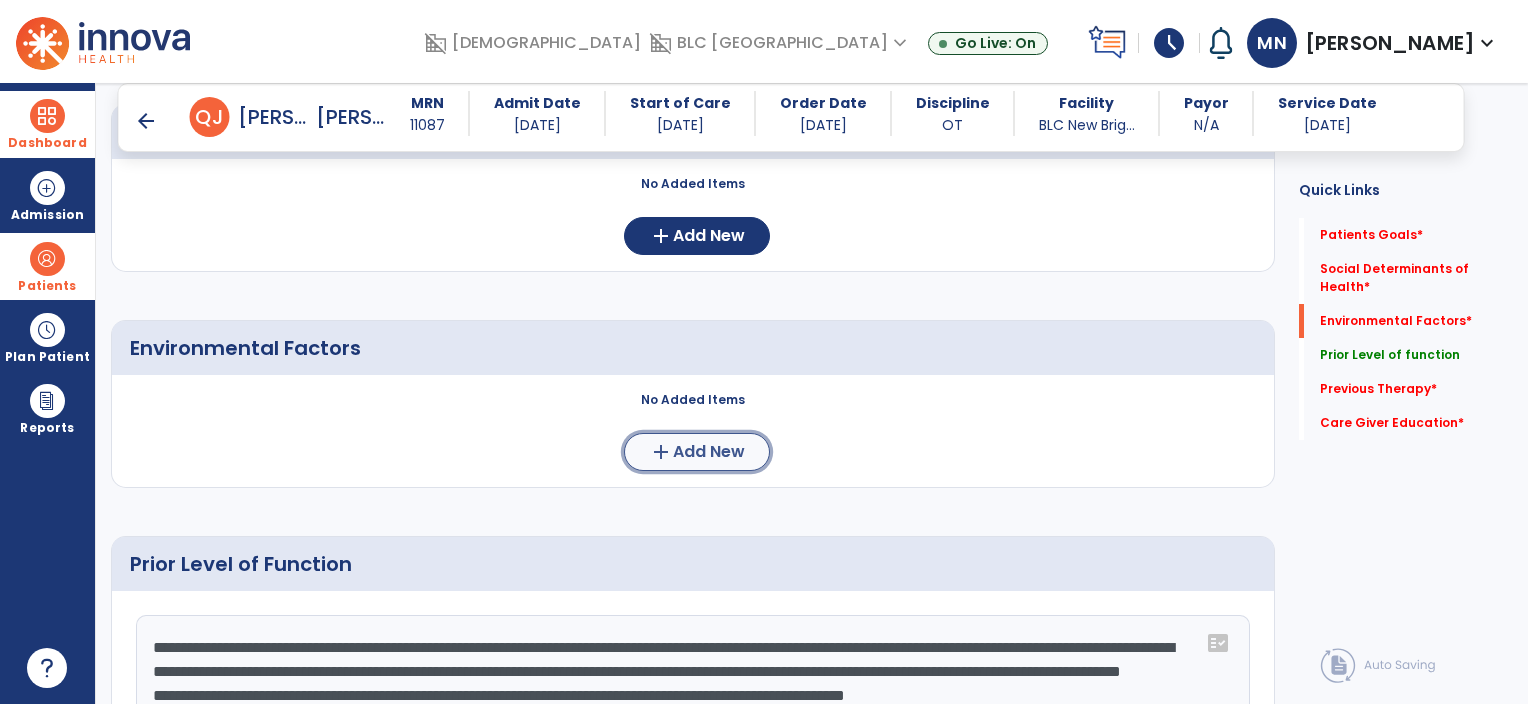 click on "Add New" 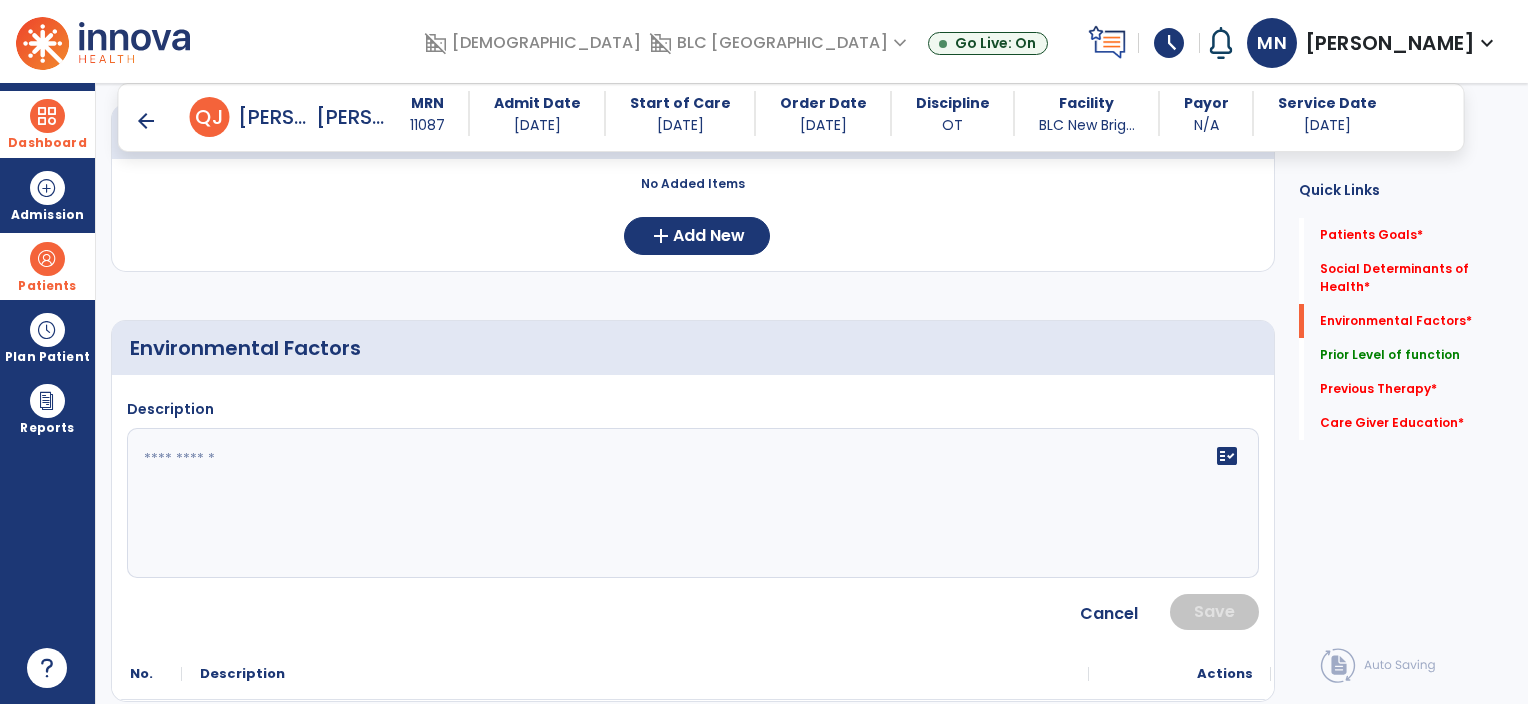 click 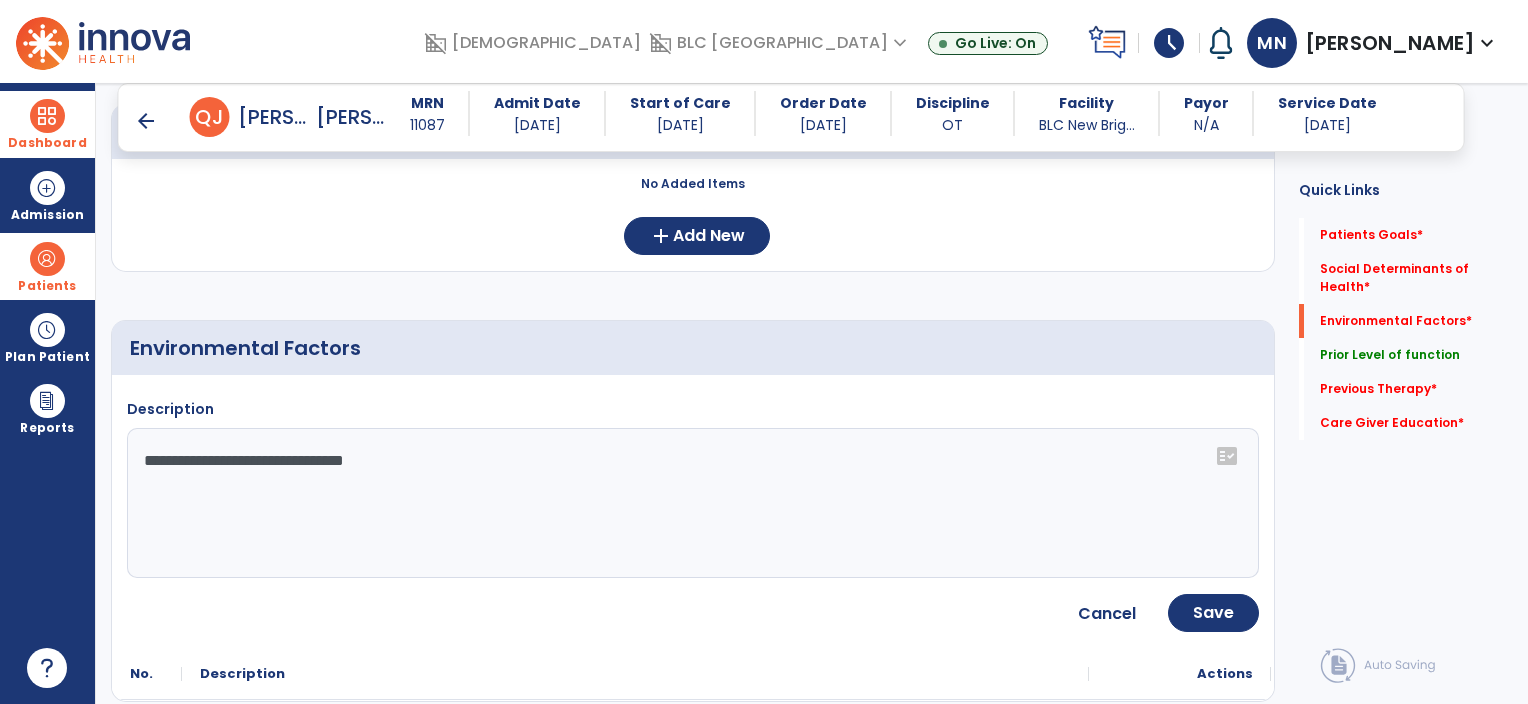 click on "**********" 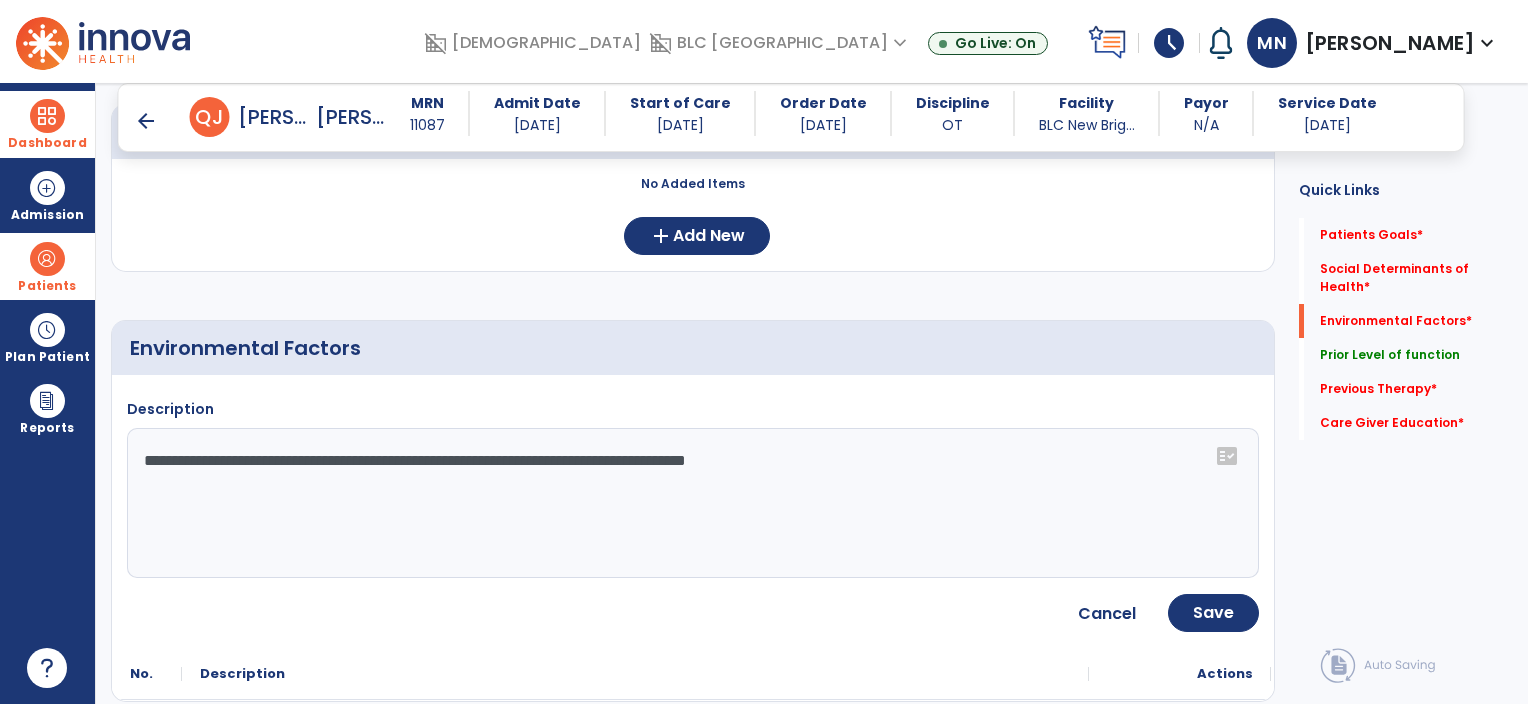 type on "**********" 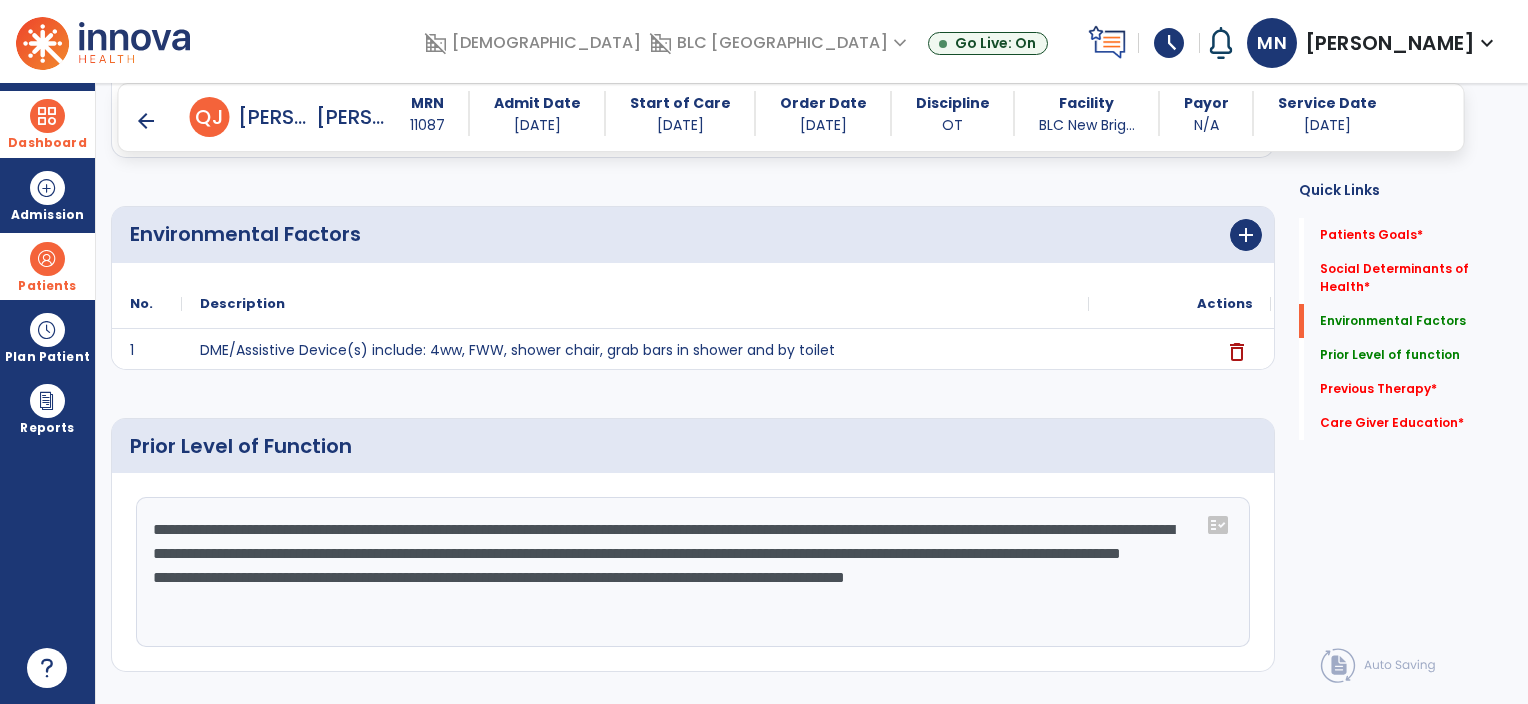 scroll, scrollTop: 555, scrollLeft: 0, axis: vertical 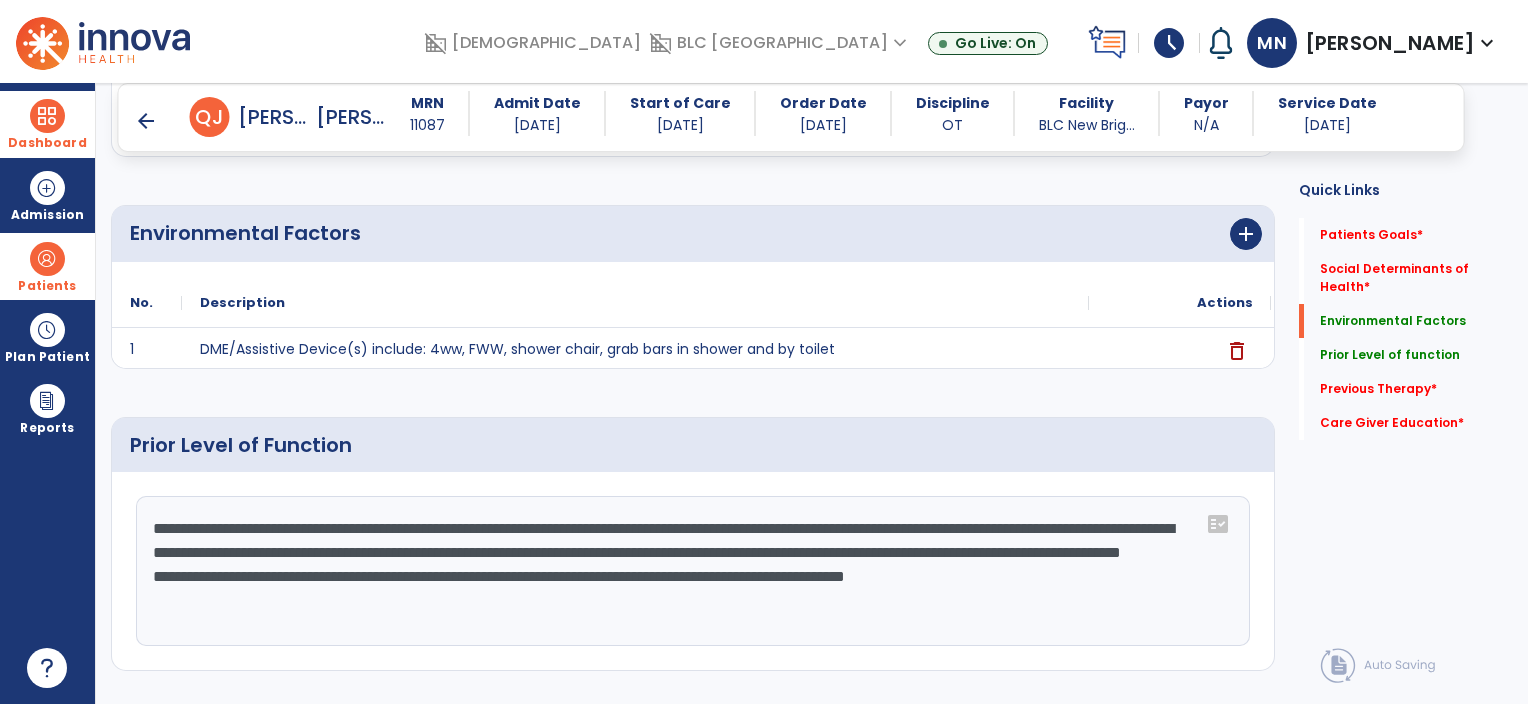 click on "**********" 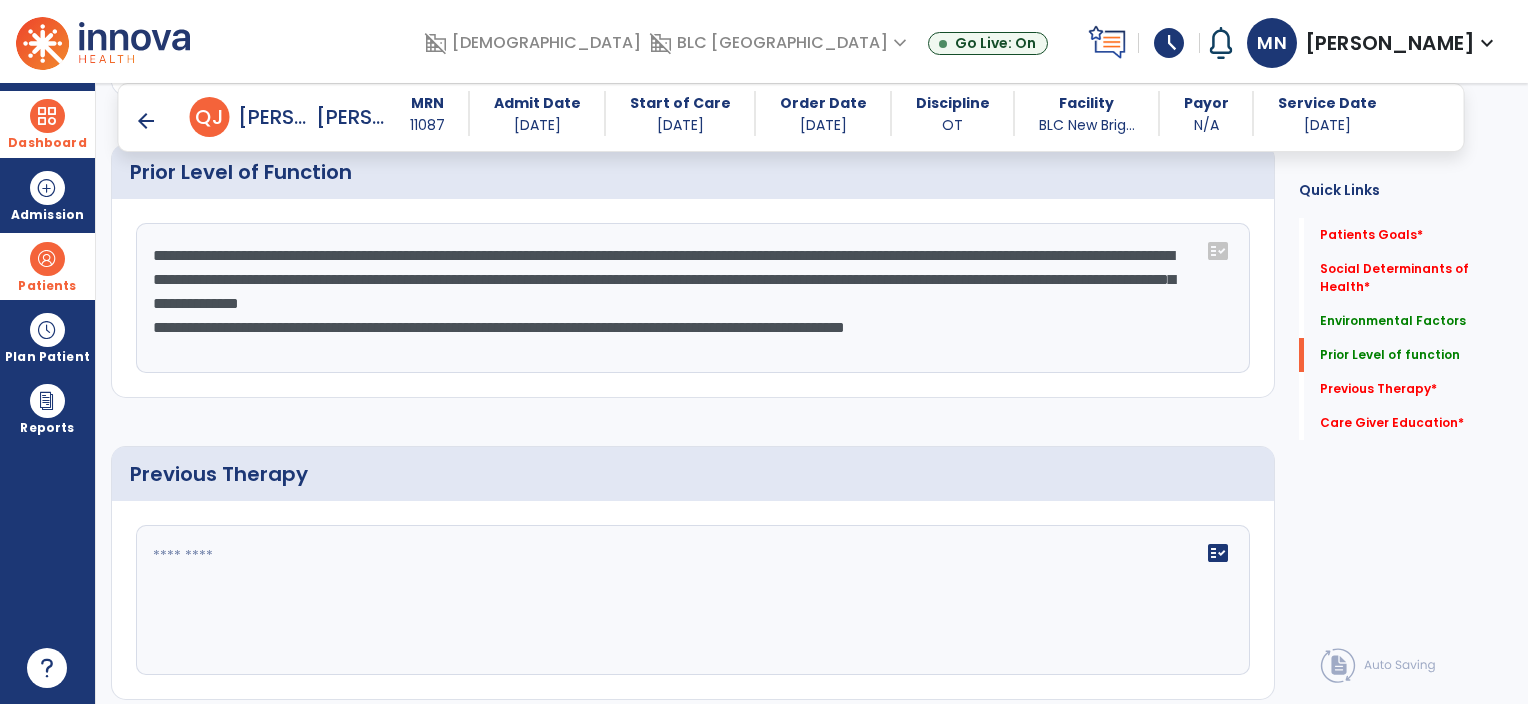 scroll, scrollTop: 834, scrollLeft: 0, axis: vertical 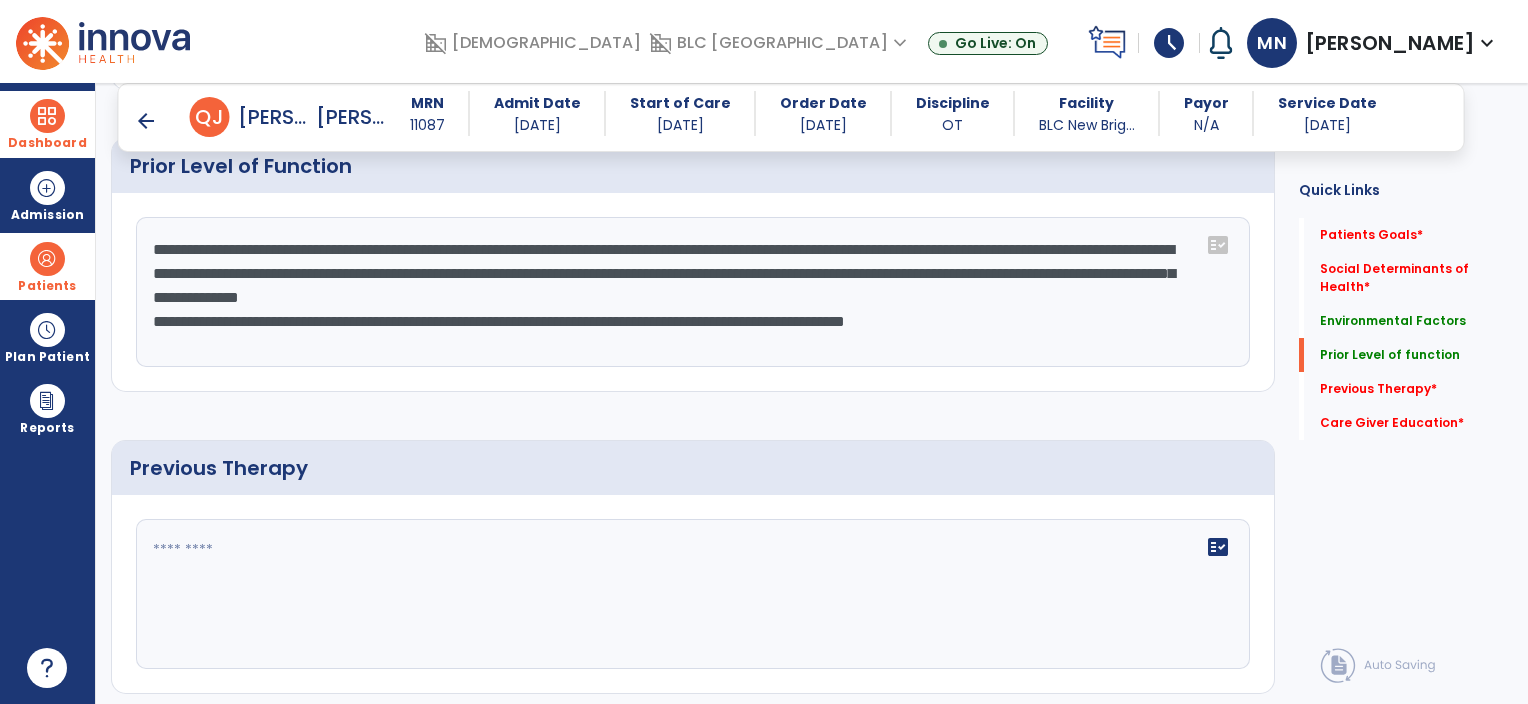 type on "**********" 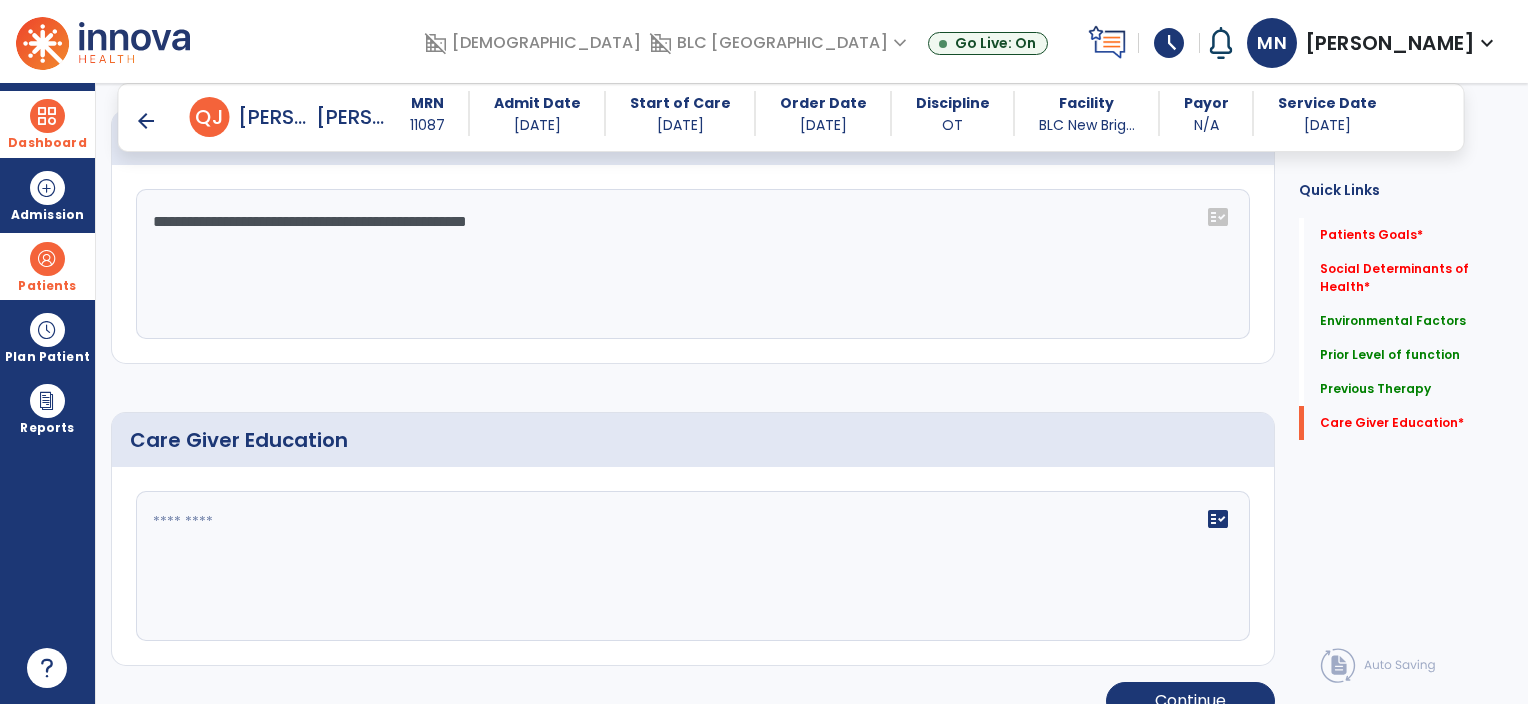 scroll, scrollTop: 1176, scrollLeft: 0, axis: vertical 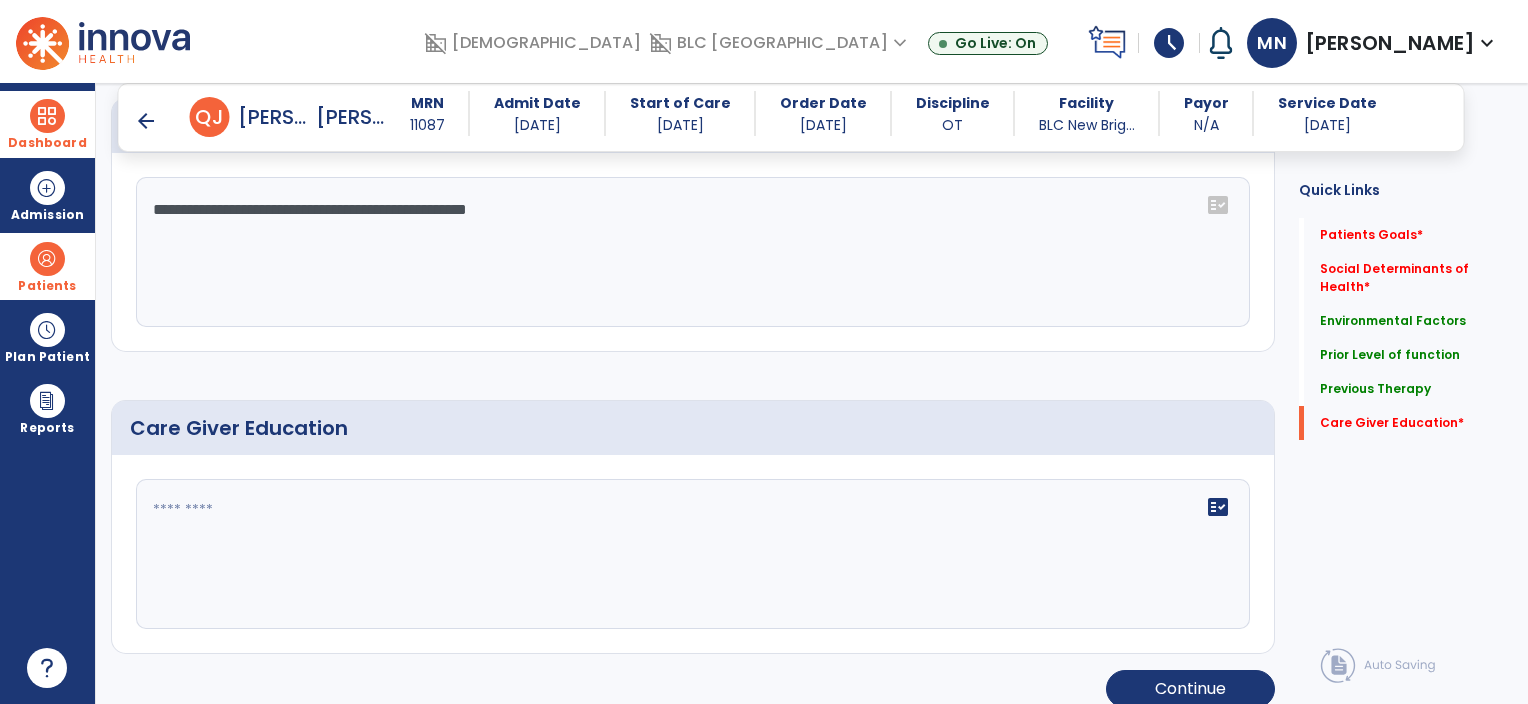 type on "**********" 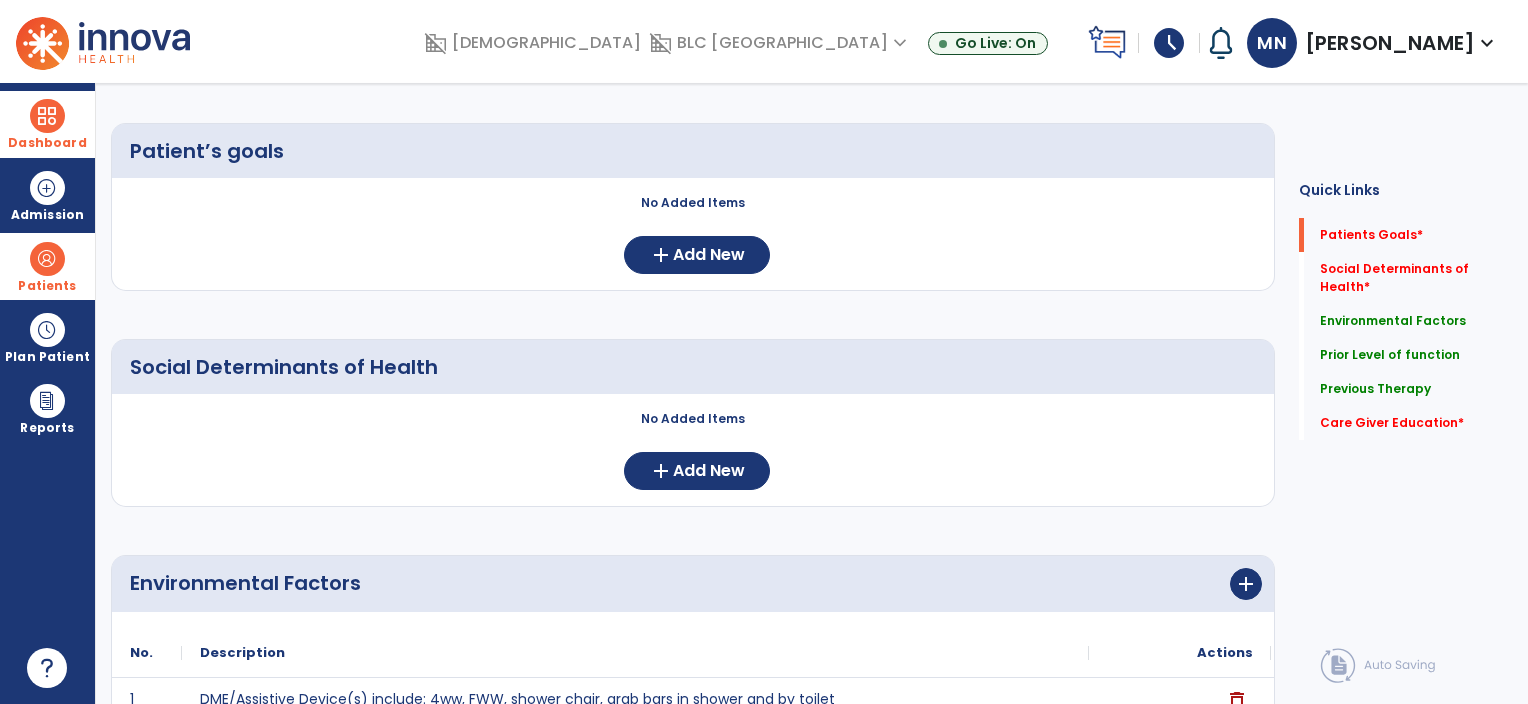 scroll, scrollTop: 0, scrollLeft: 0, axis: both 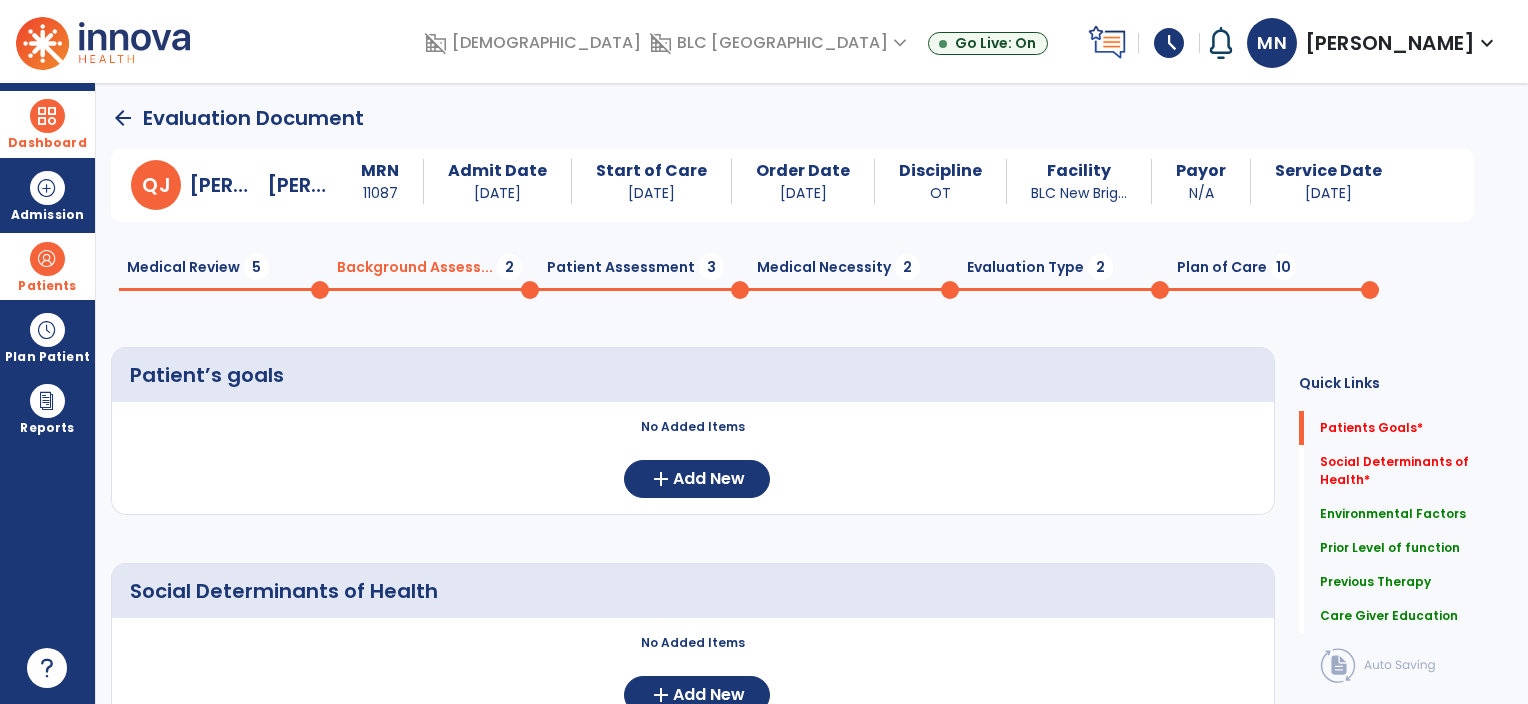 type on "**********" 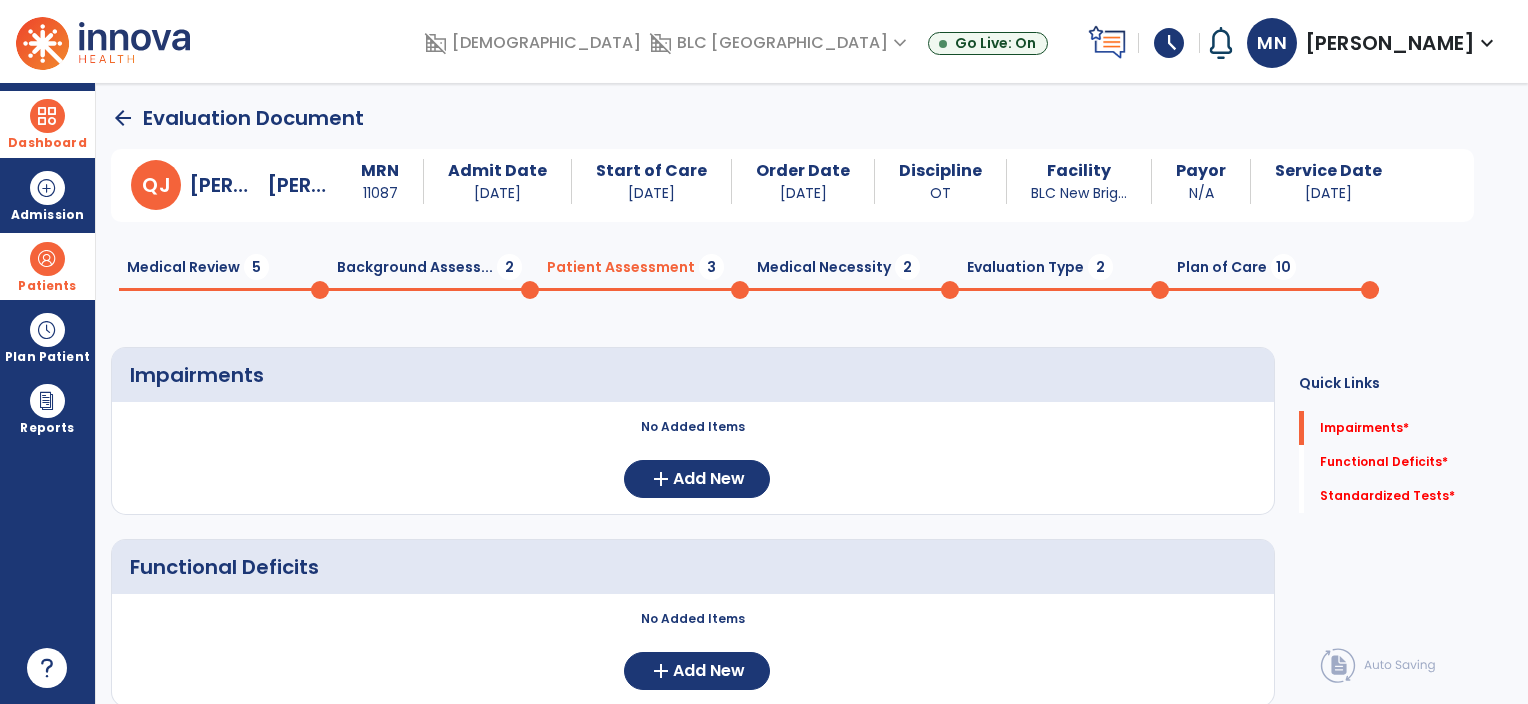 click on "Patient Assessment  3" 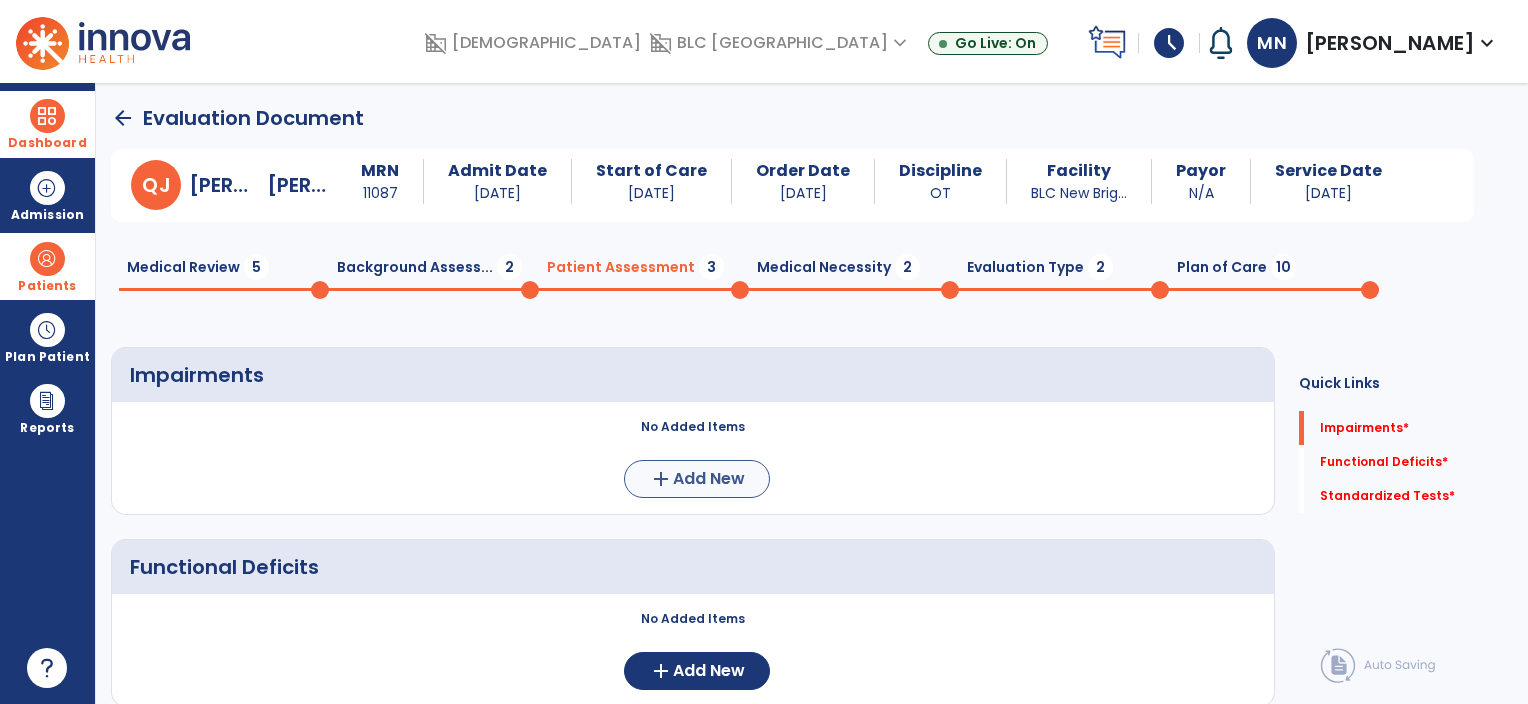 scroll, scrollTop: 4, scrollLeft: 0, axis: vertical 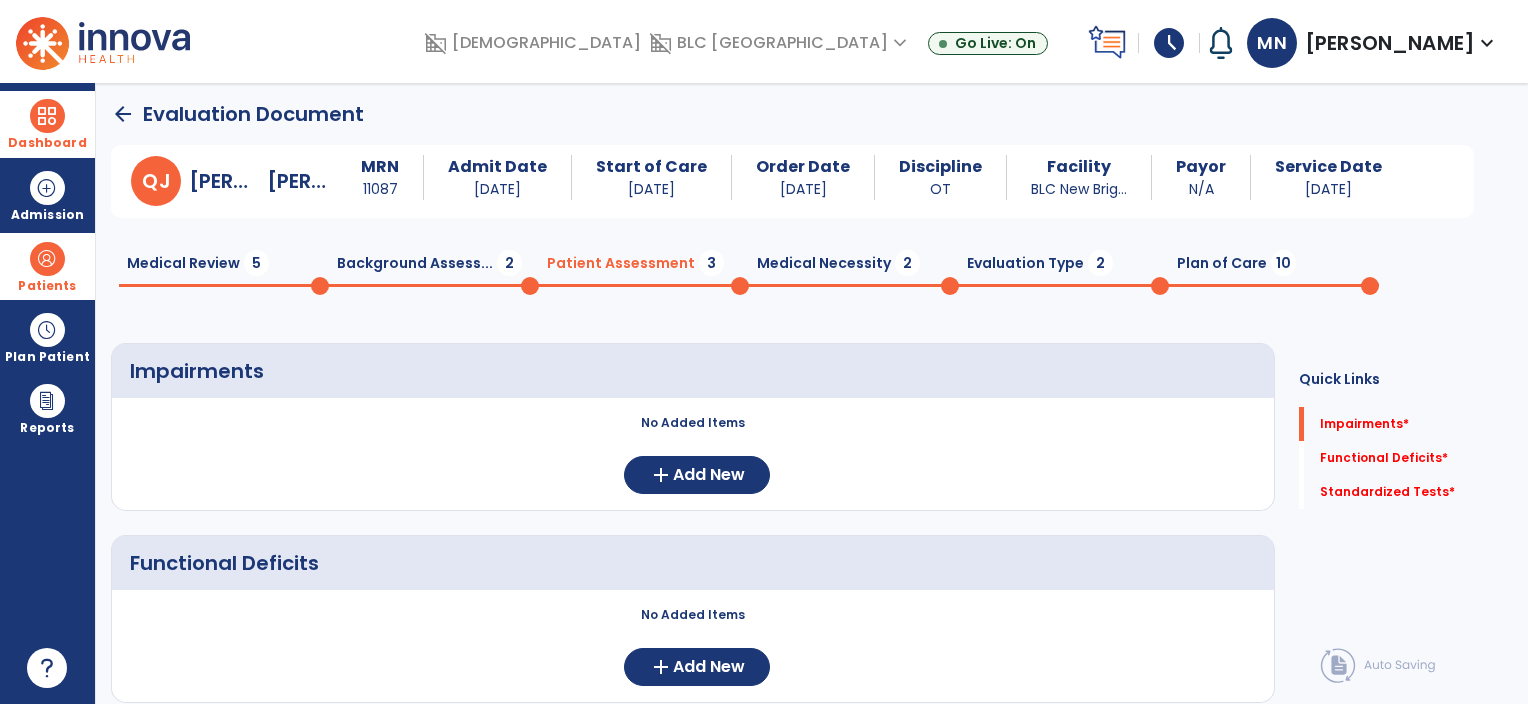 click on "Medical Review  5  Background Assess...  2  Patient Assessment  3  Medical Necessity  2  Evaluation Type  2  Plan of Care  10" 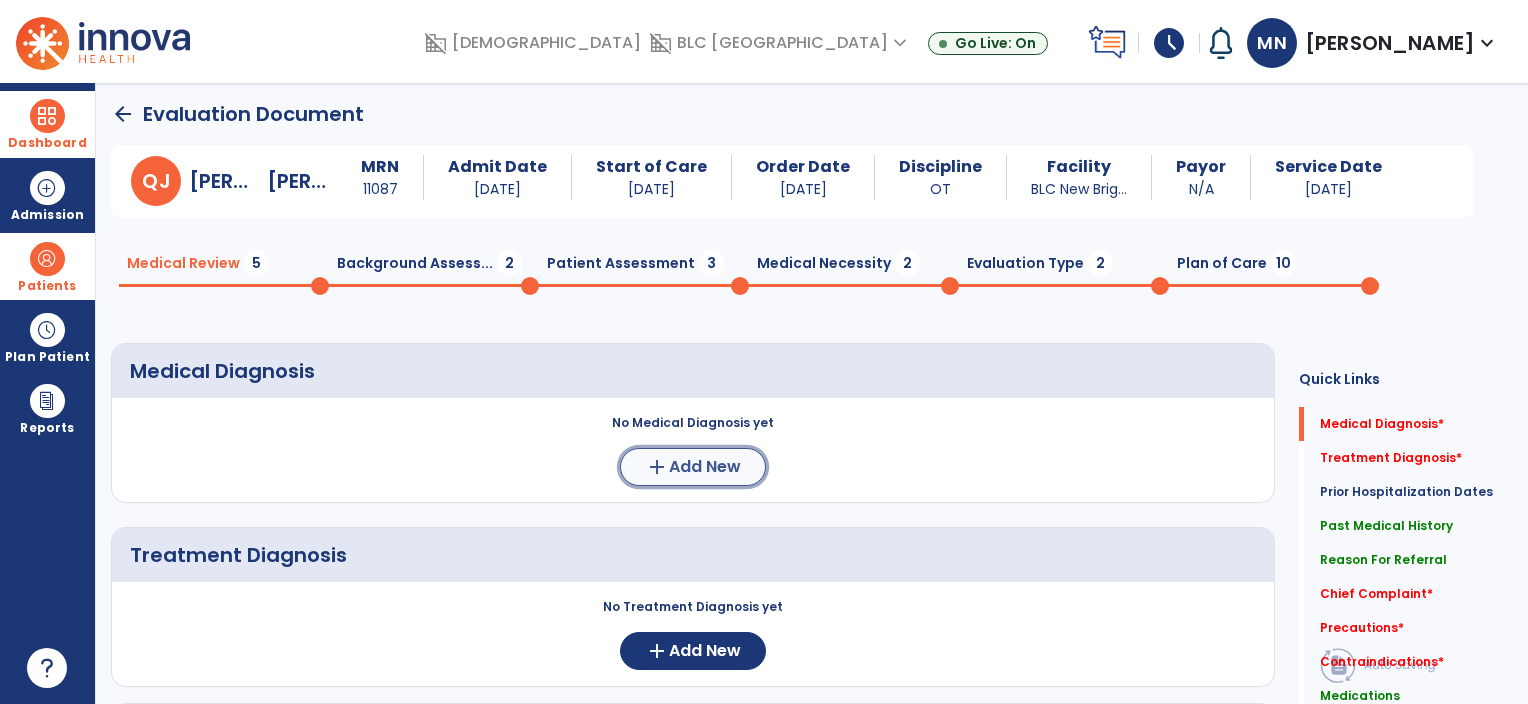 click on "add" 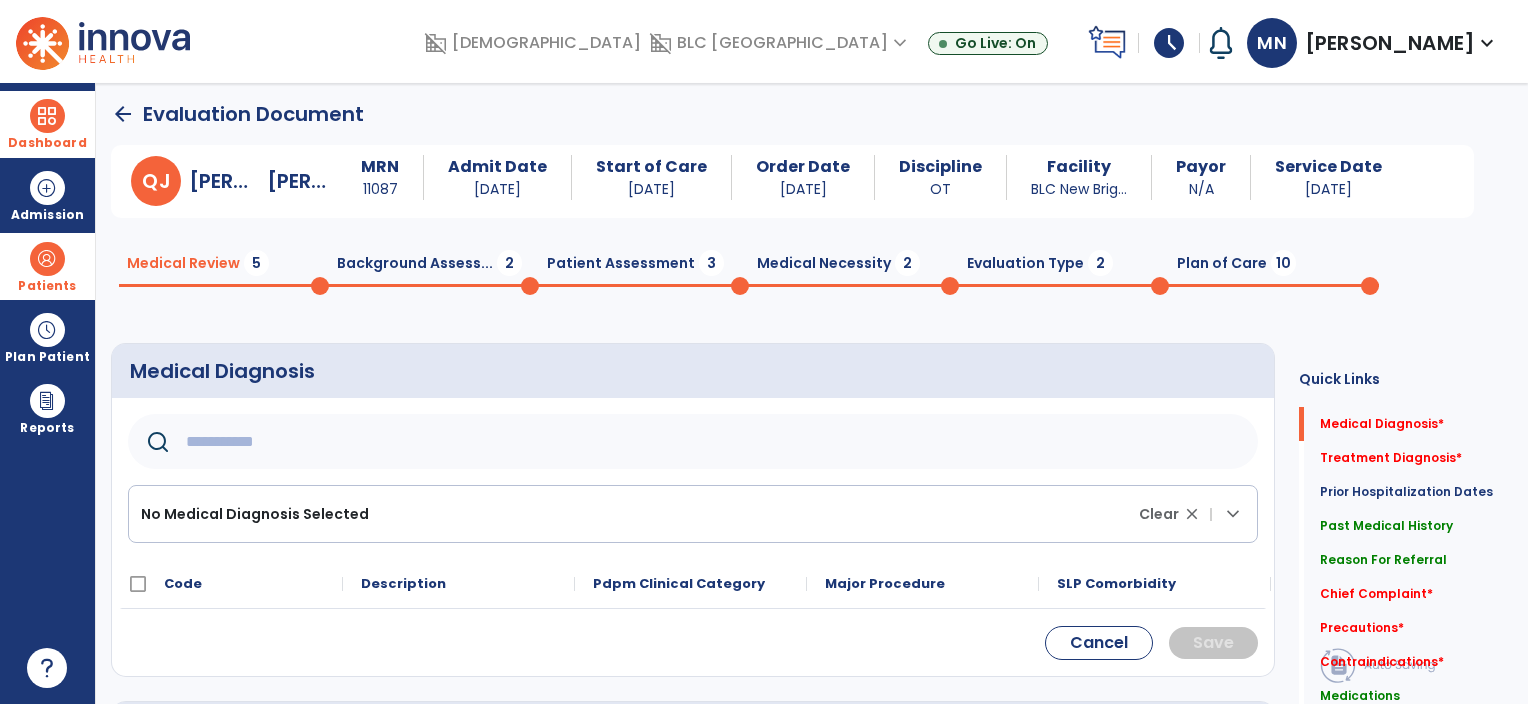 click 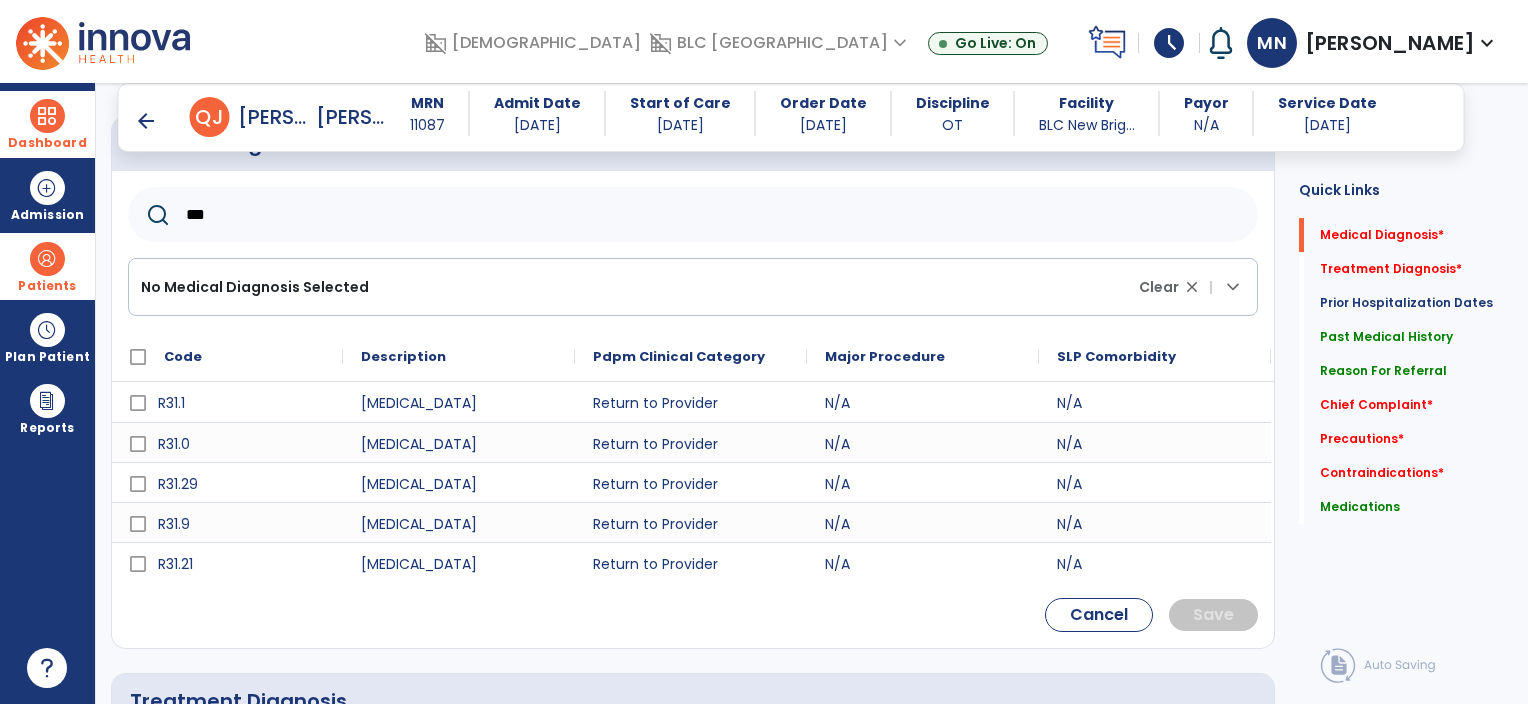 scroll, scrollTop: 220, scrollLeft: 0, axis: vertical 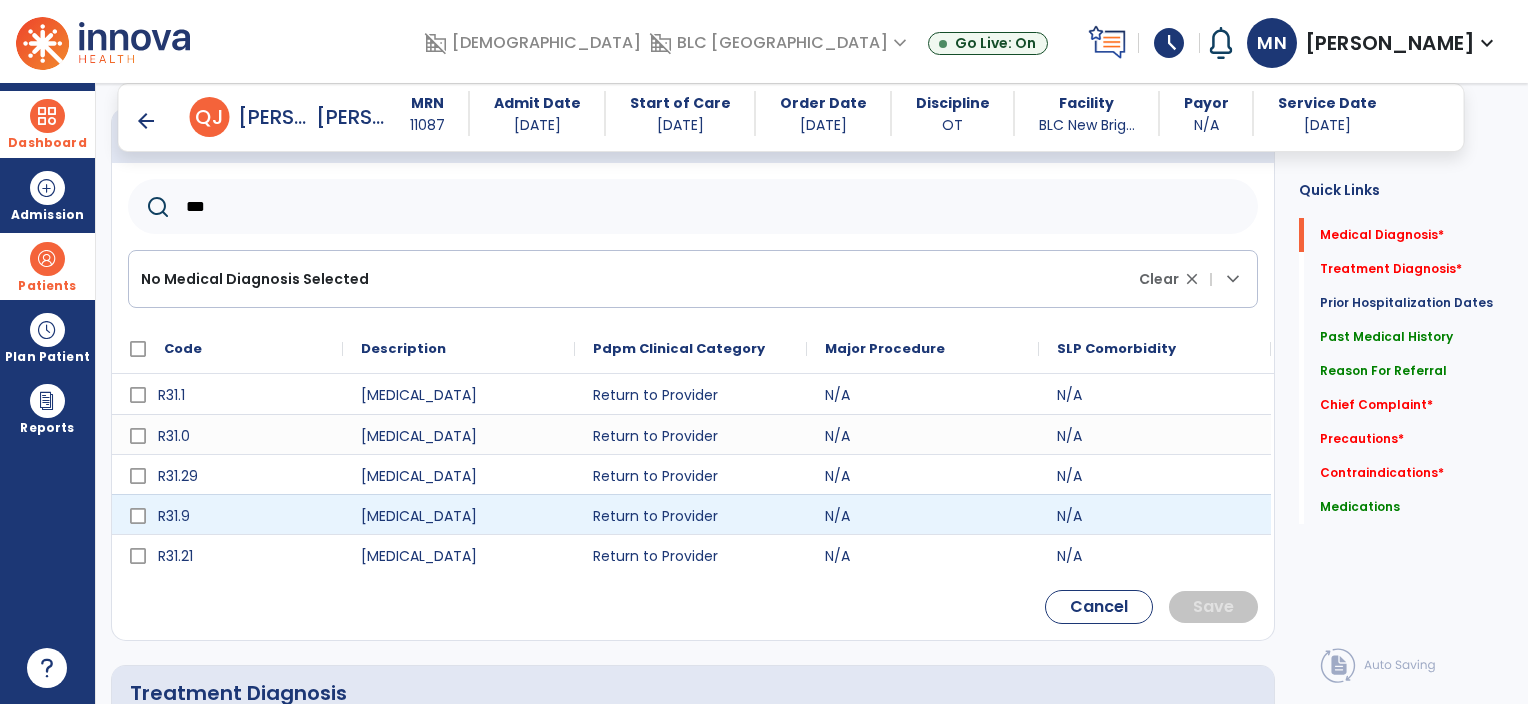 type on "***" 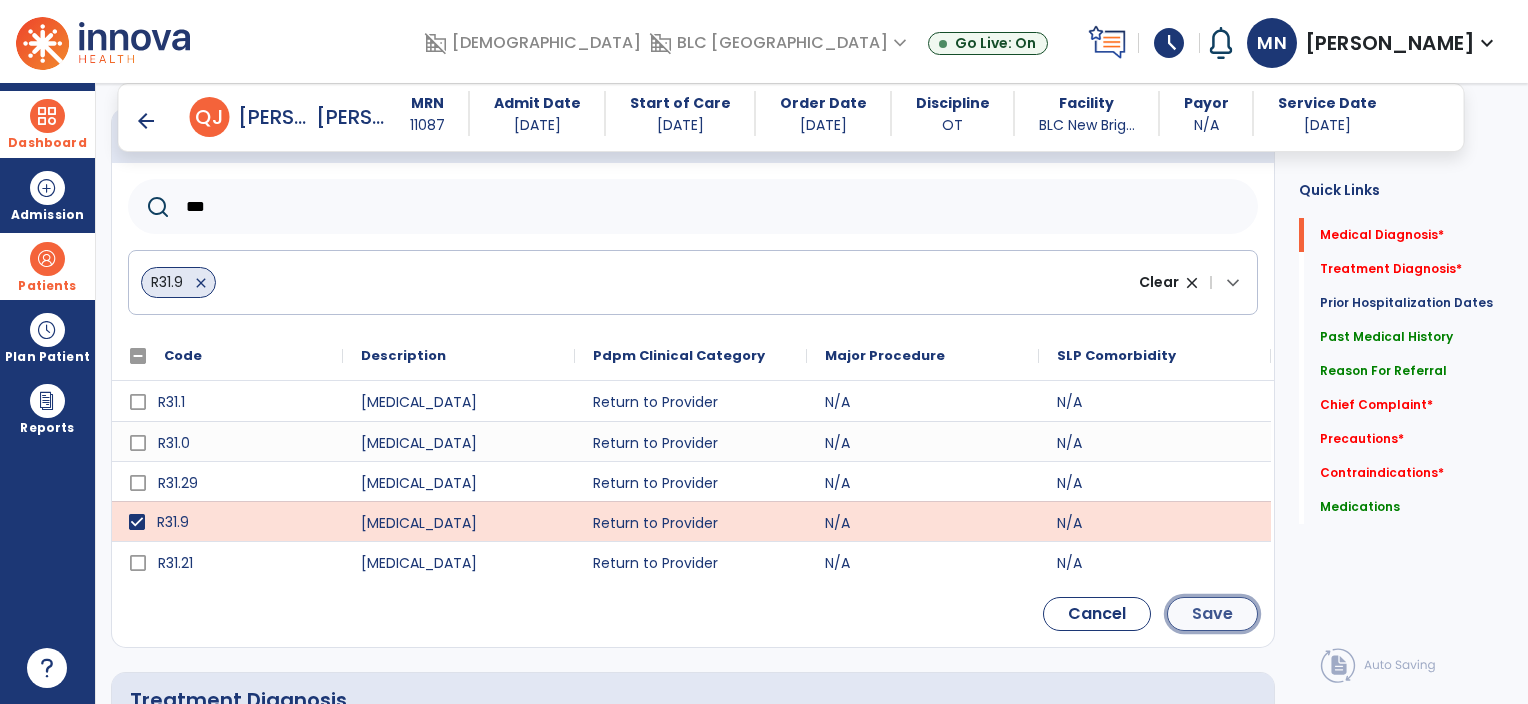 click on "Save" 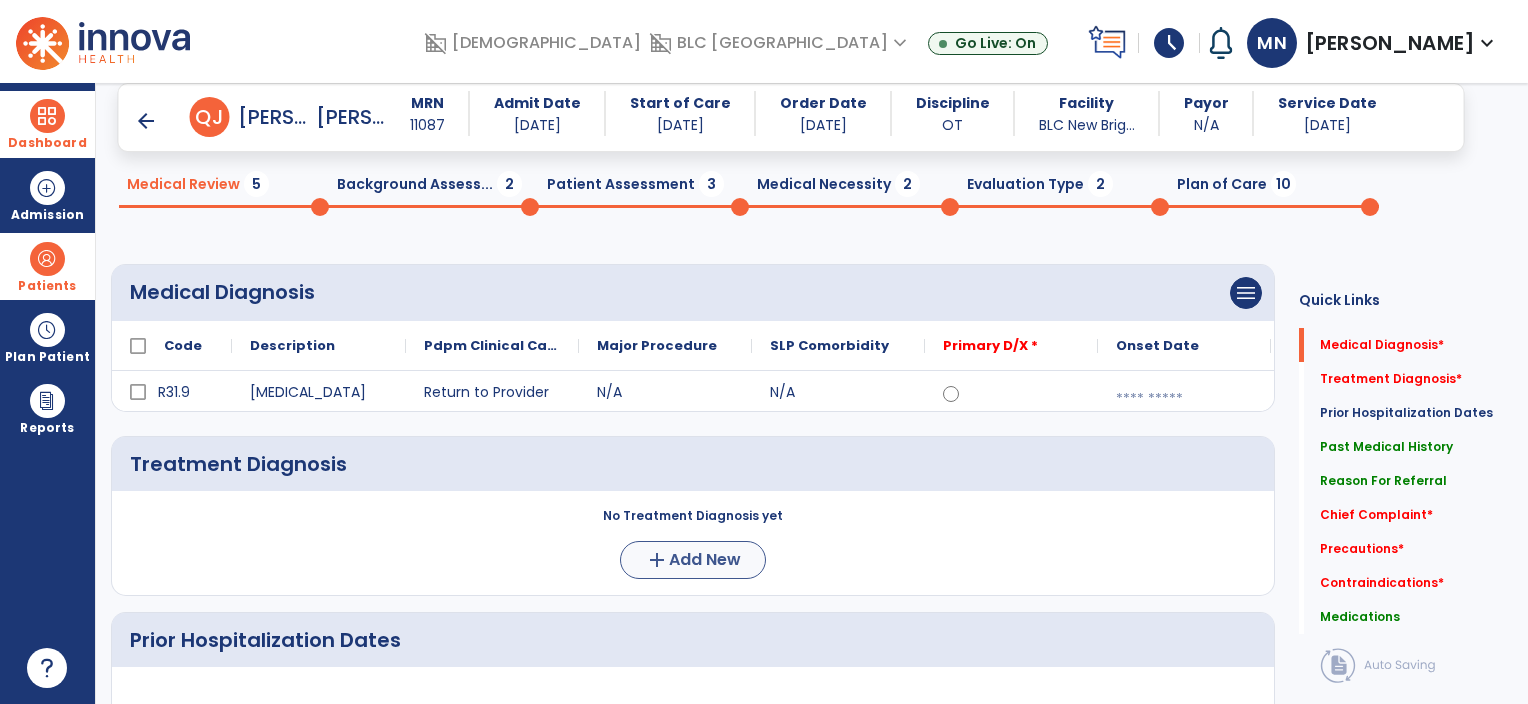 scroll, scrollTop: 60, scrollLeft: 0, axis: vertical 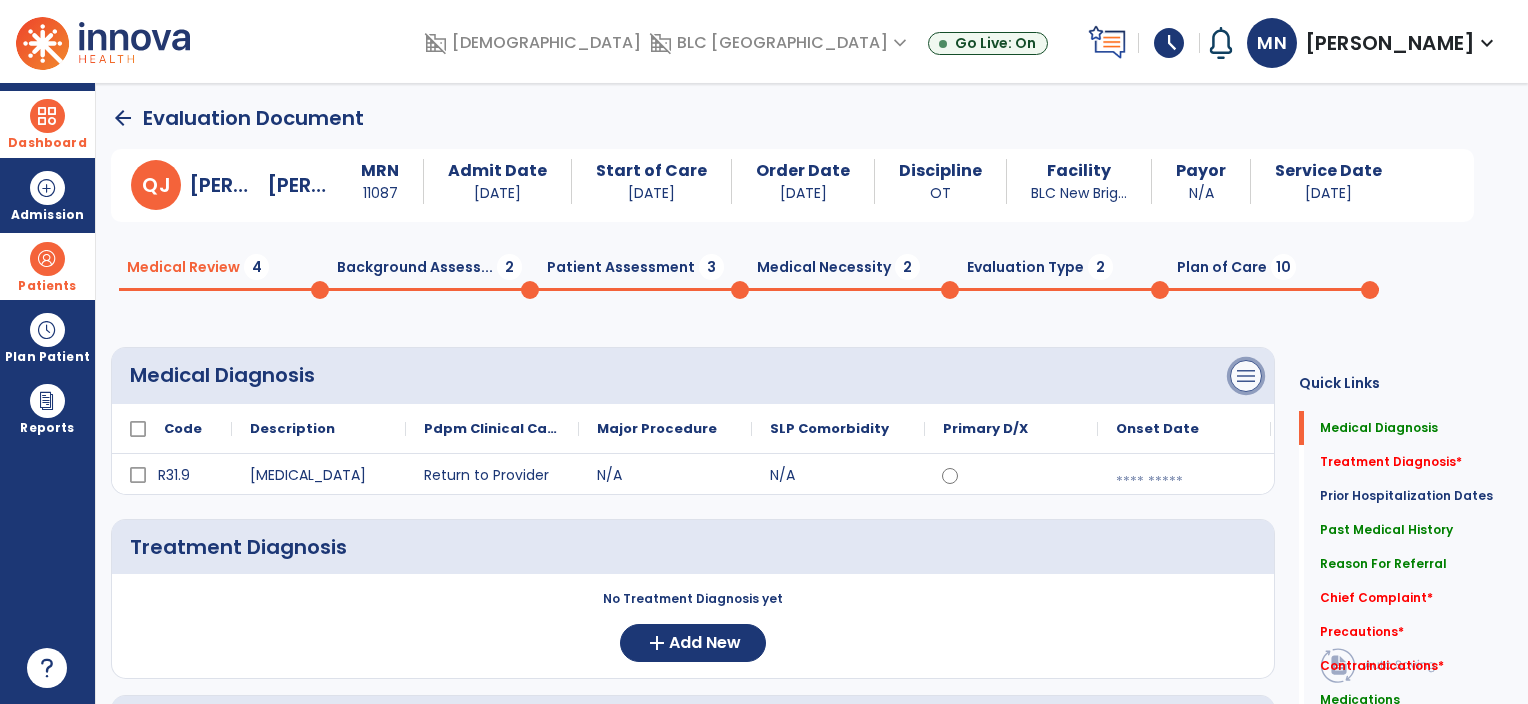 click on "menu" at bounding box center [1246, 376] 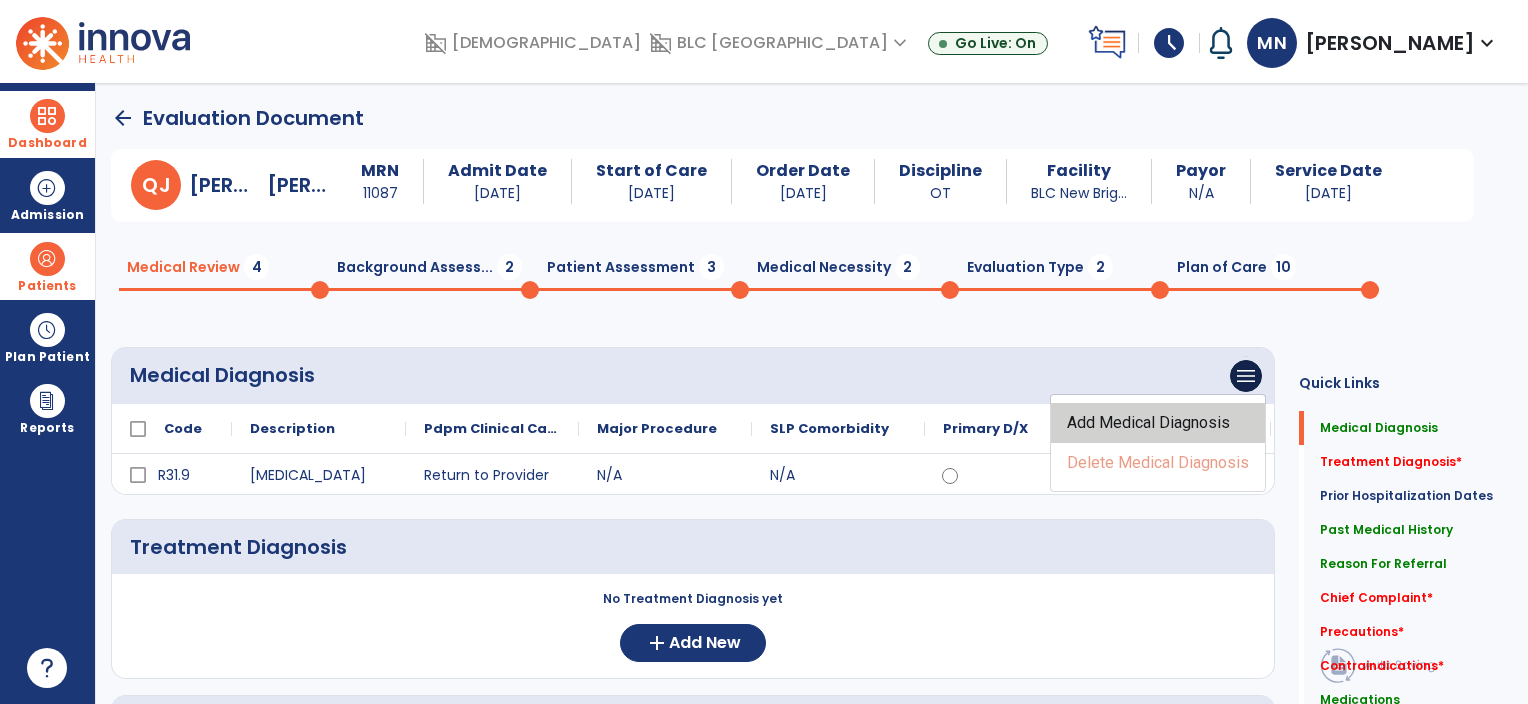 click on "Add Medical Diagnosis" 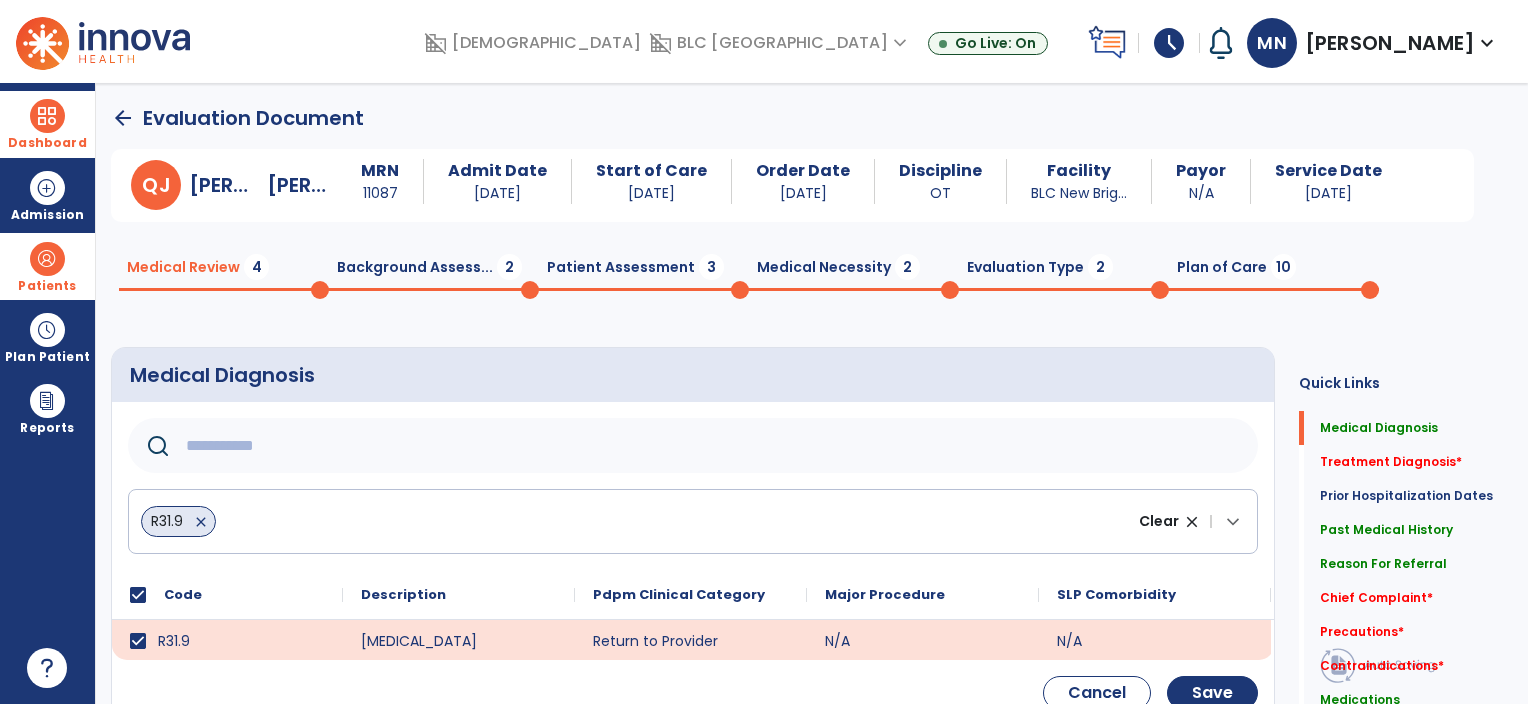 click 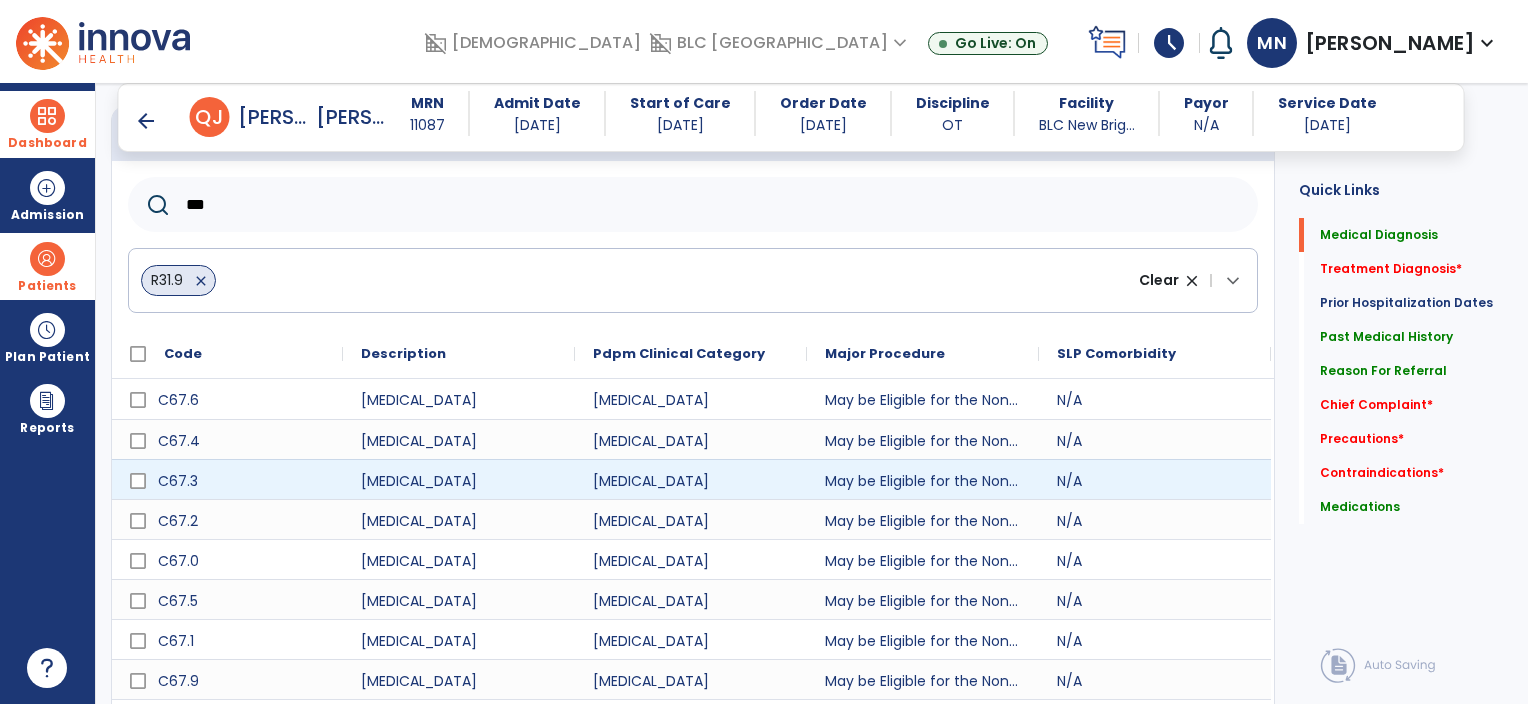 scroll, scrollTop: 162, scrollLeft: 0, axis: vertical 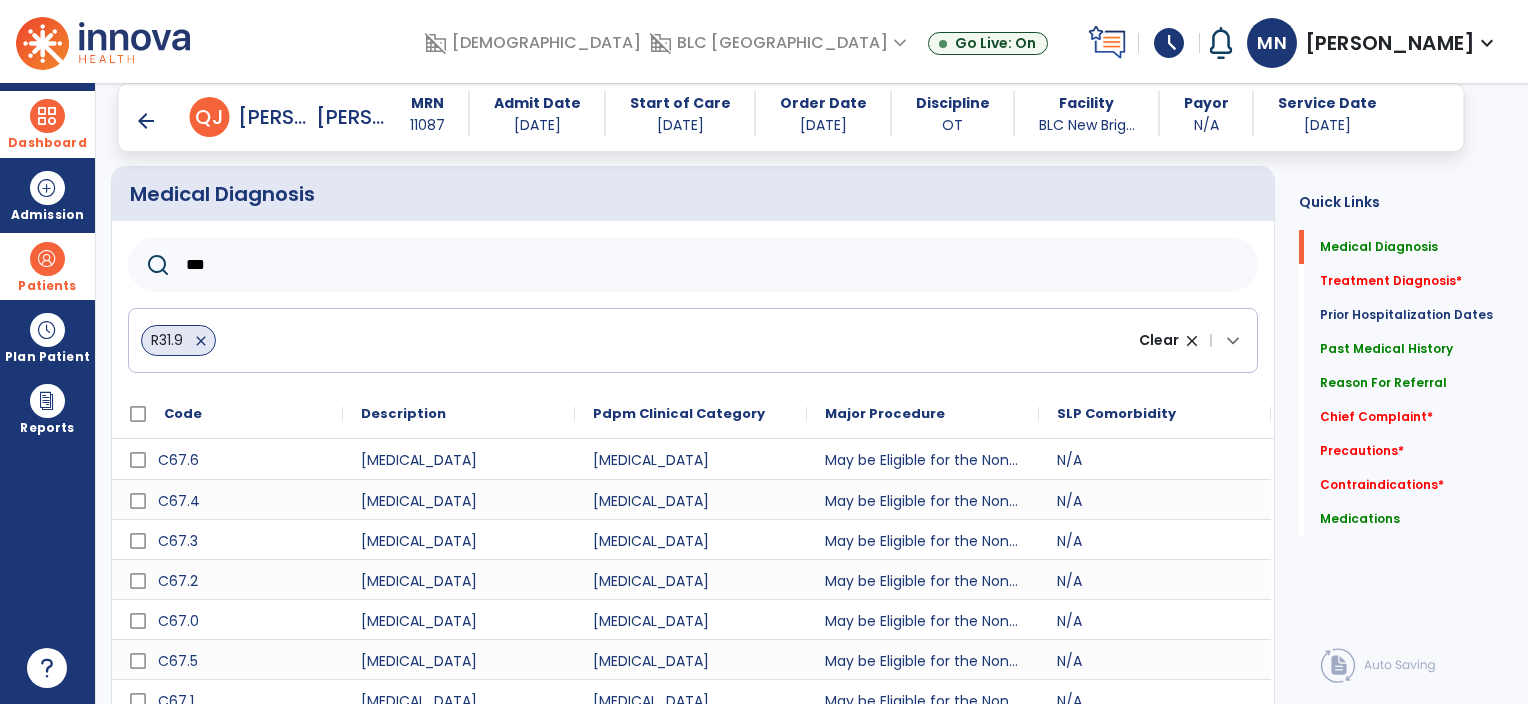 type on "***" 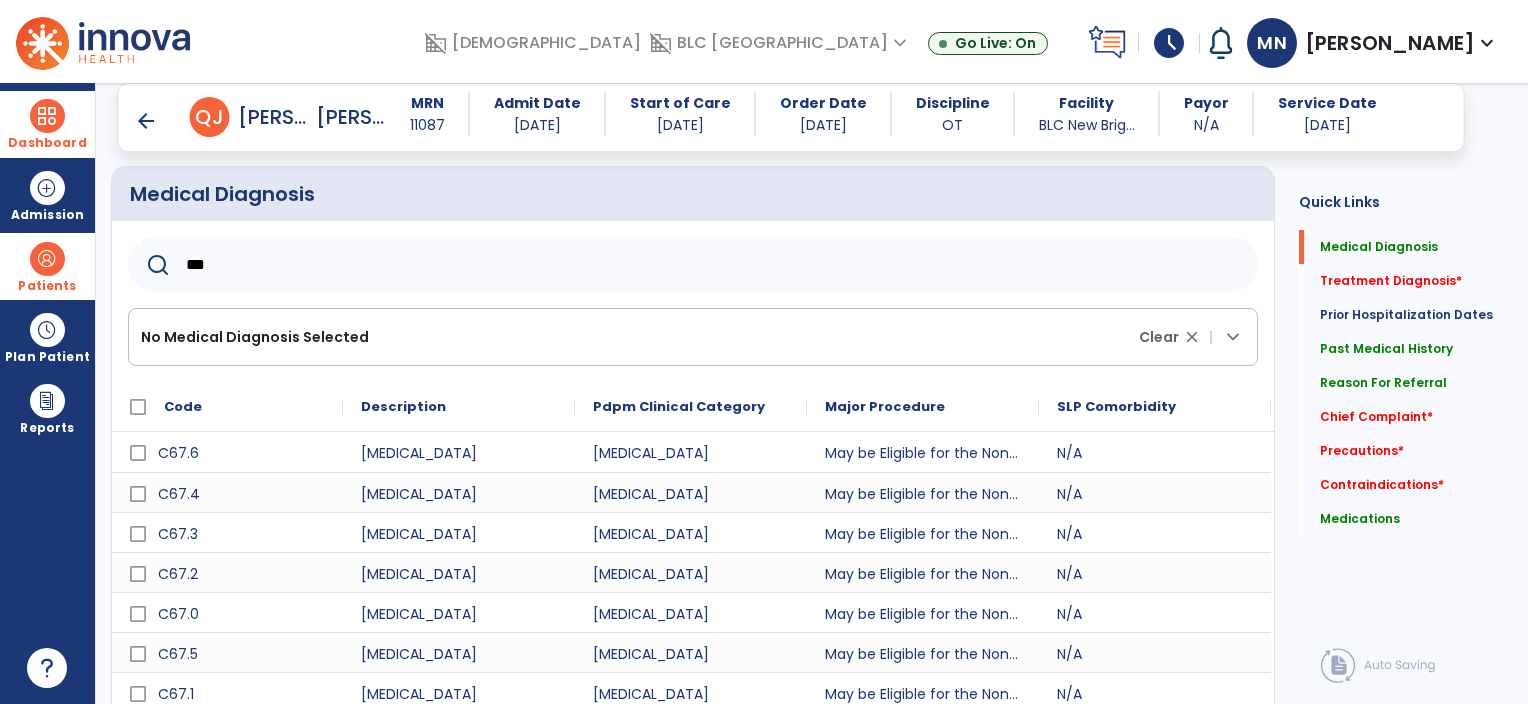 click on "***" 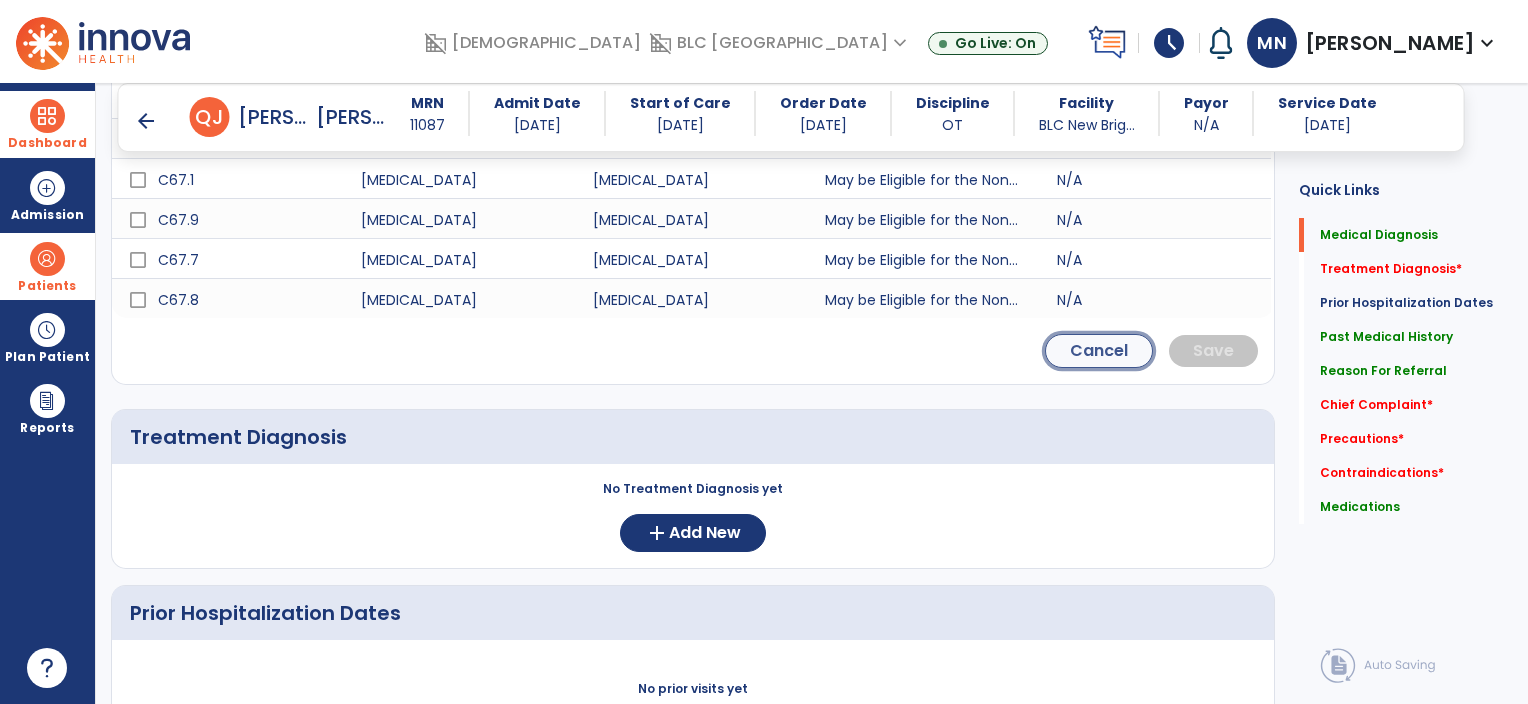 click on "Cancel" 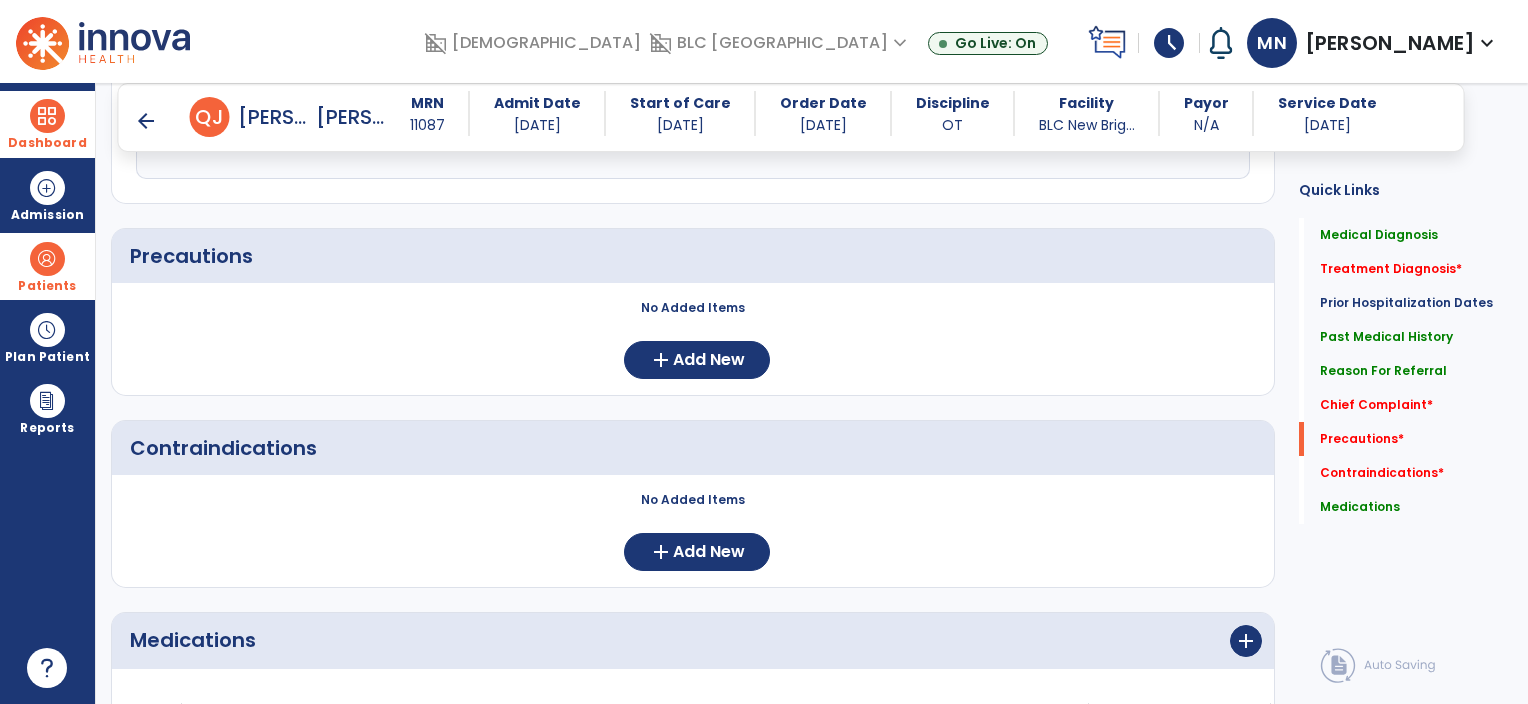 scroll, scrollTop: 1498, scrollLeft: 0, axis: vertical 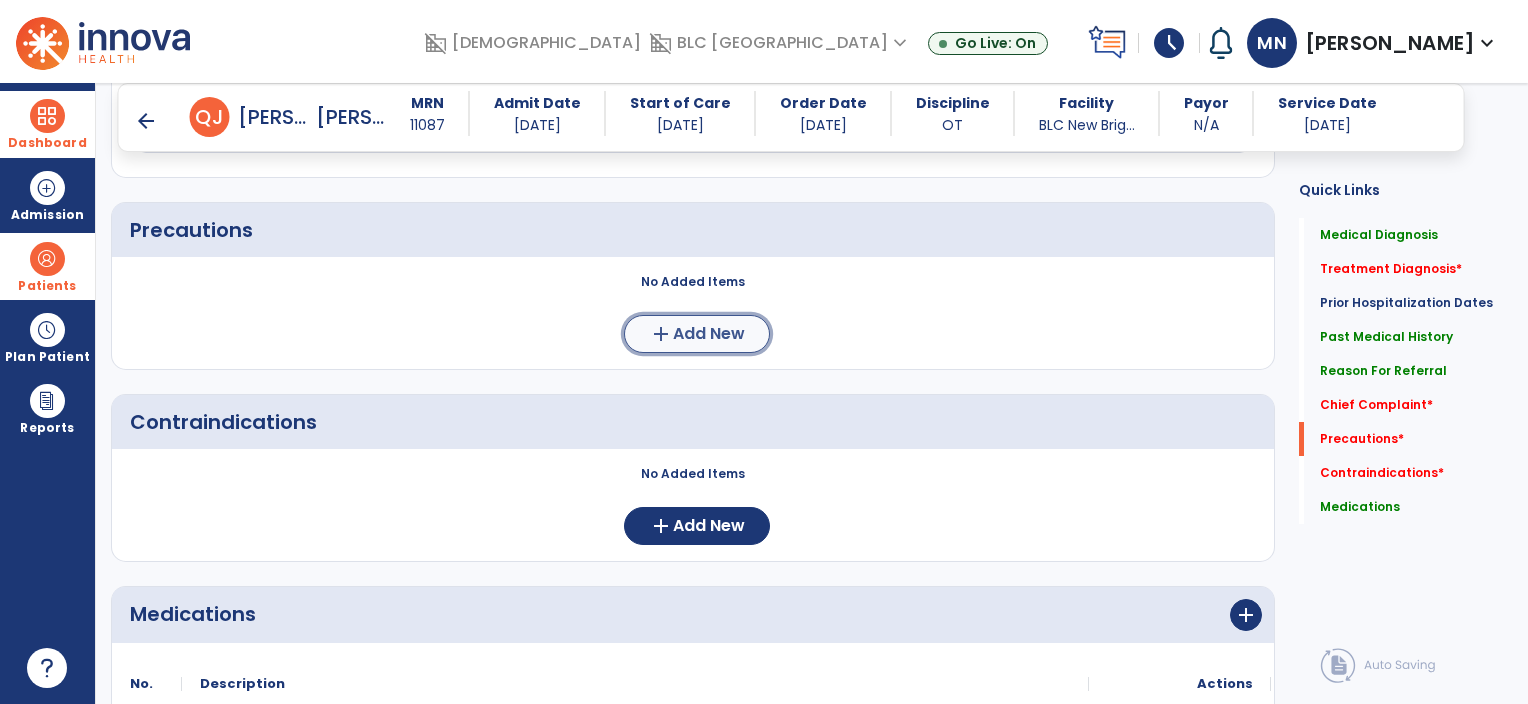 click on "Add New" 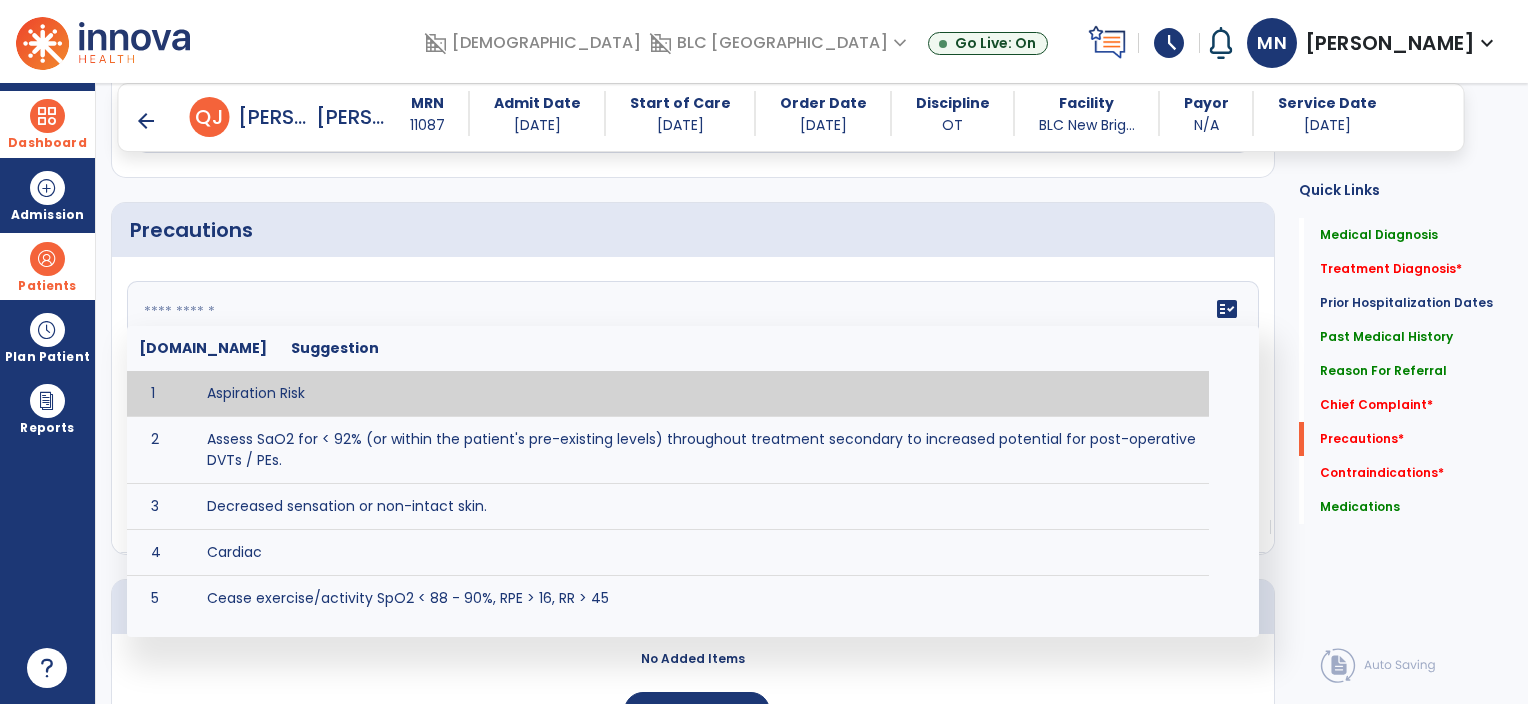 click 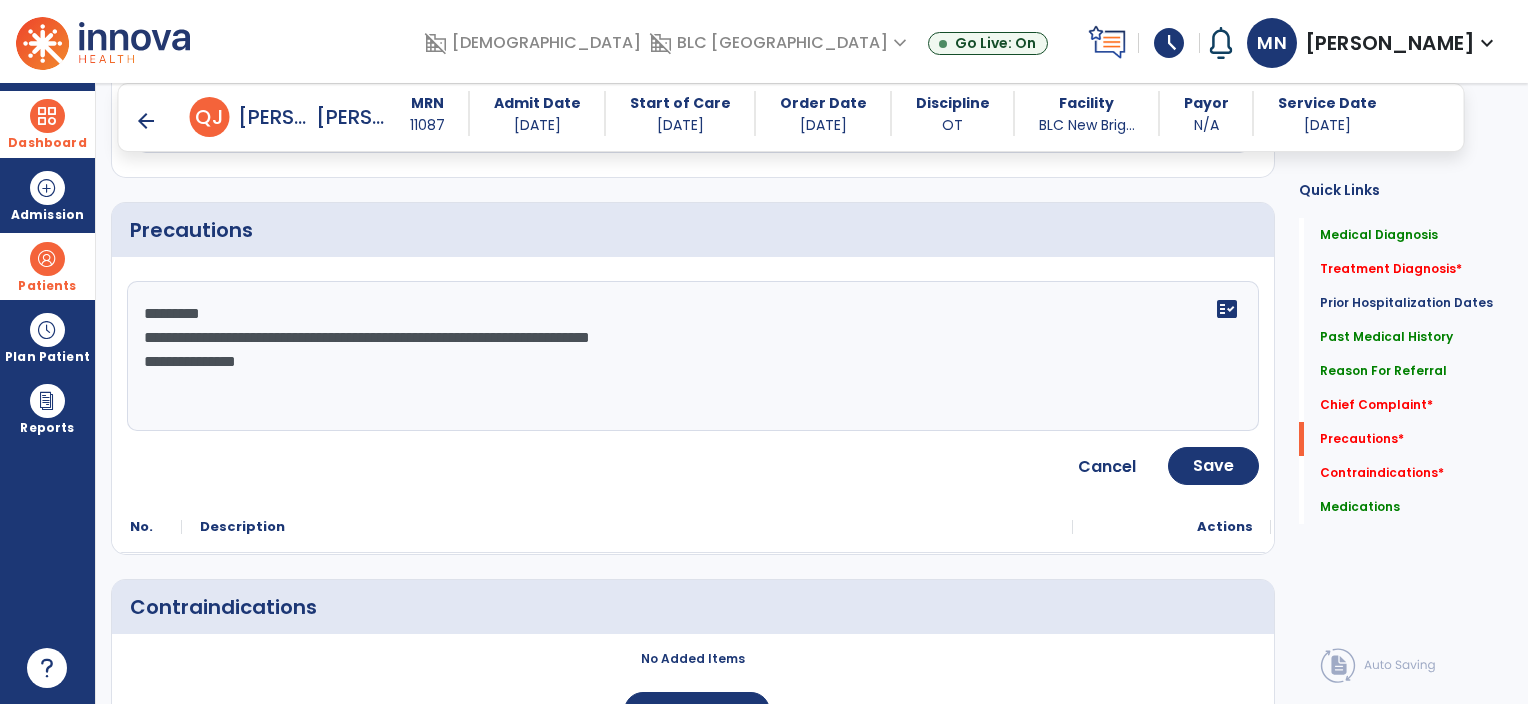 click on "**********" 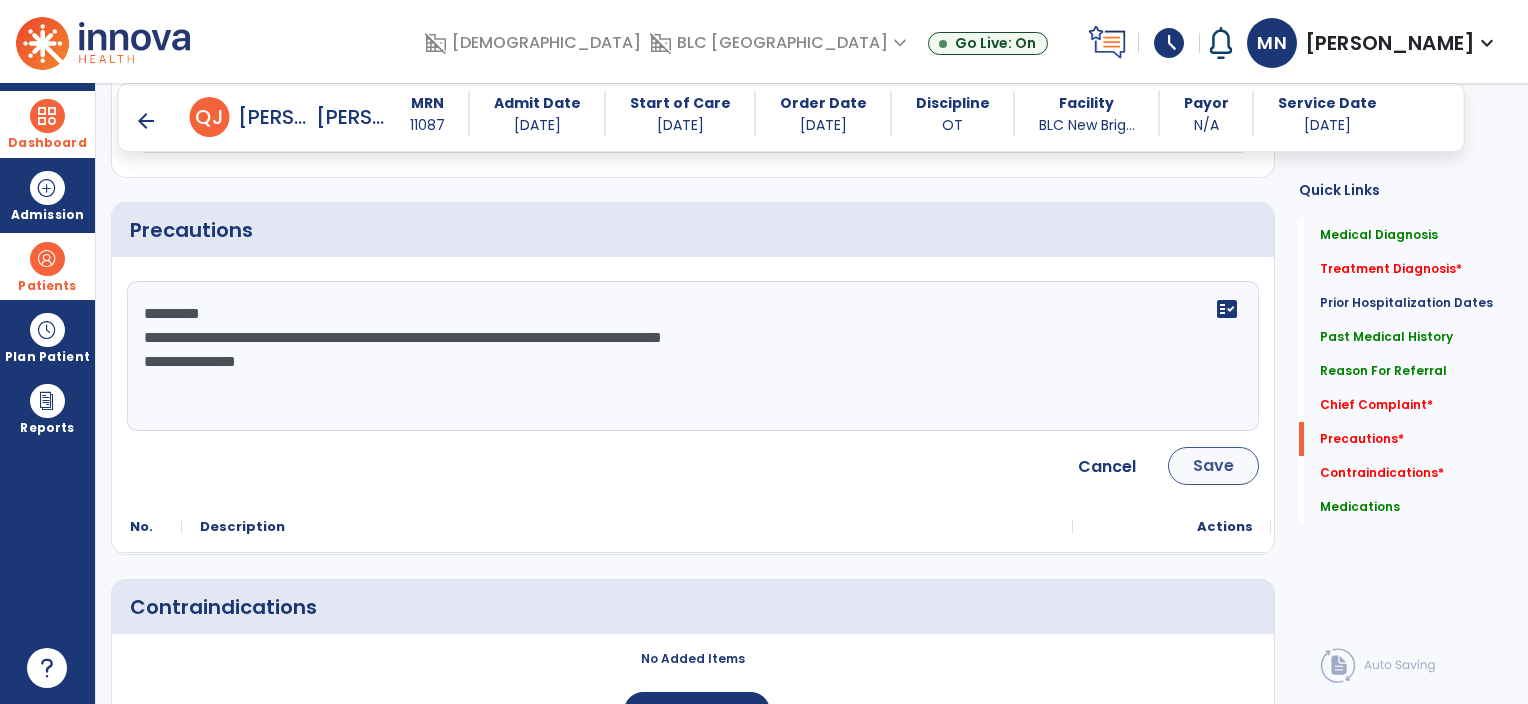 type on "**********" 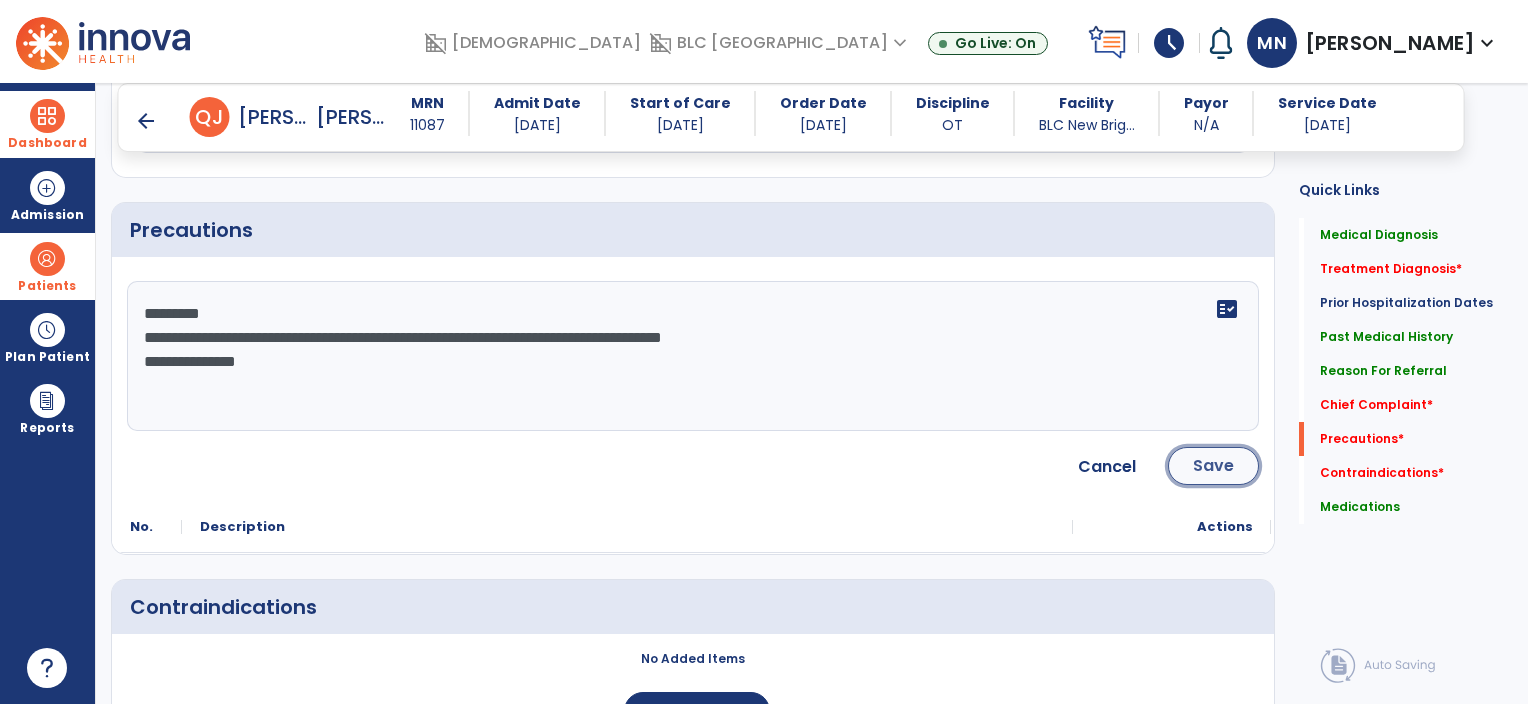click on "Save" 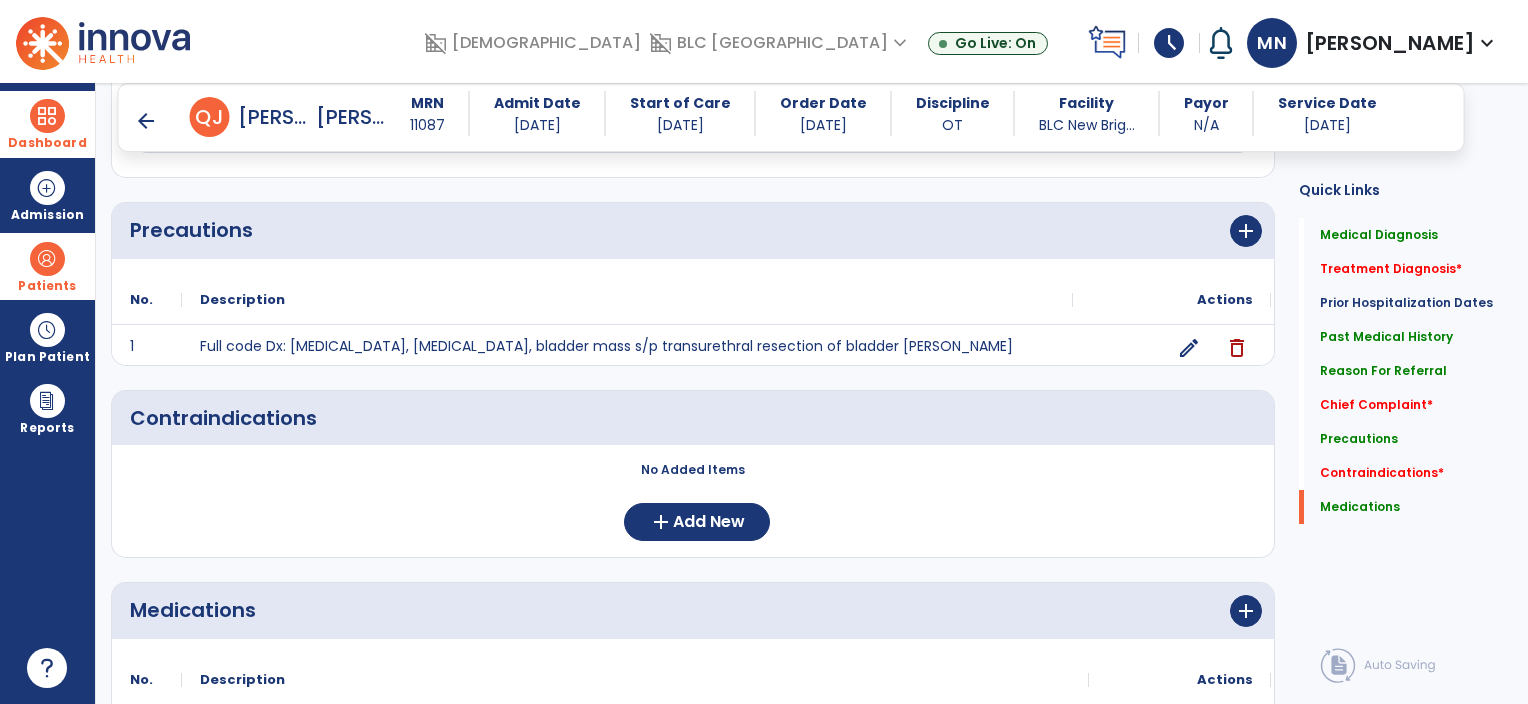 scroll, scrollTop: 1498, scrollLeft: 0, axis: vertical 